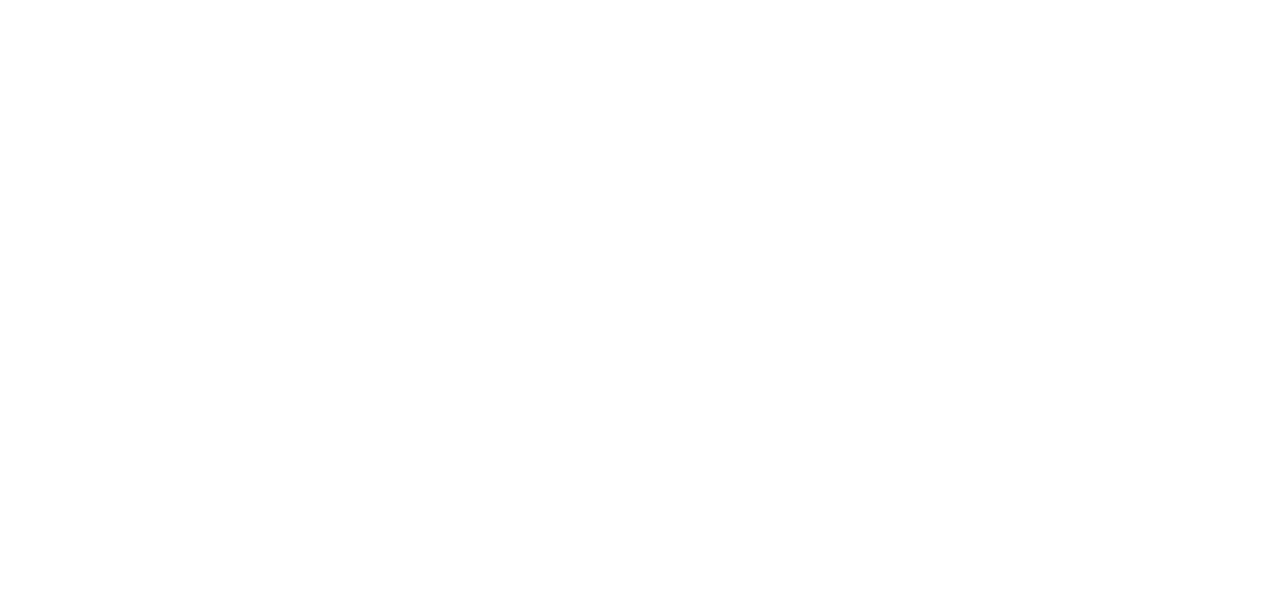 scroll, scrollTop: 0, scrollLeft: 0, axis: both 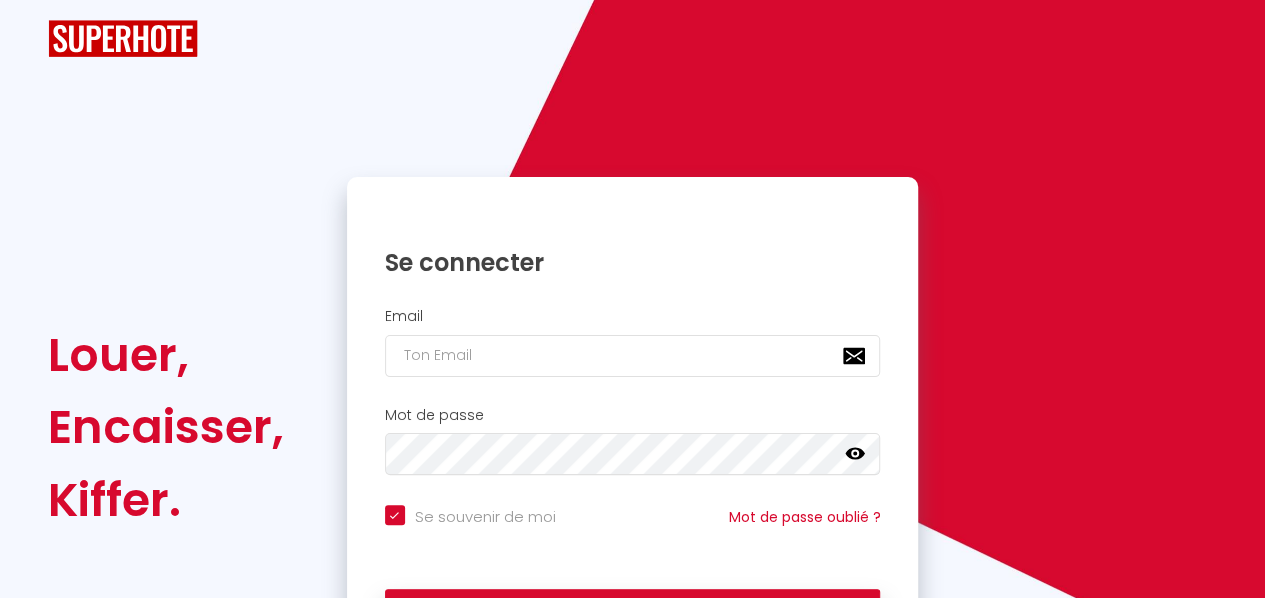 checkbox on "true" 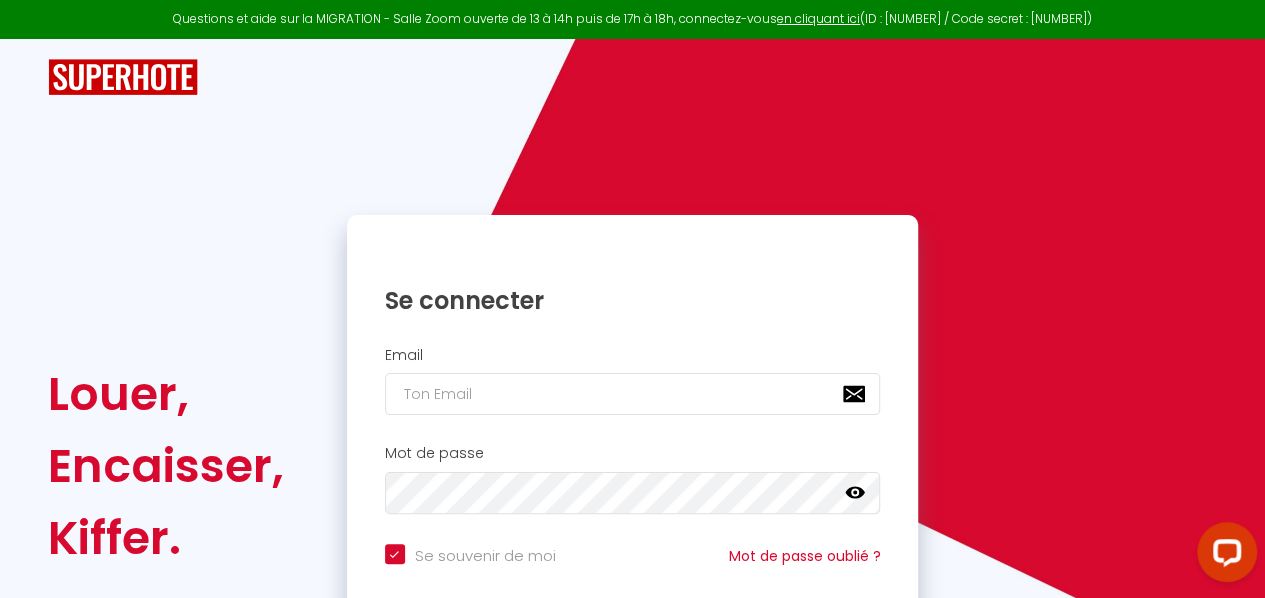 scroll, scrollTop: 0, scrollLeft: 0, axis: both 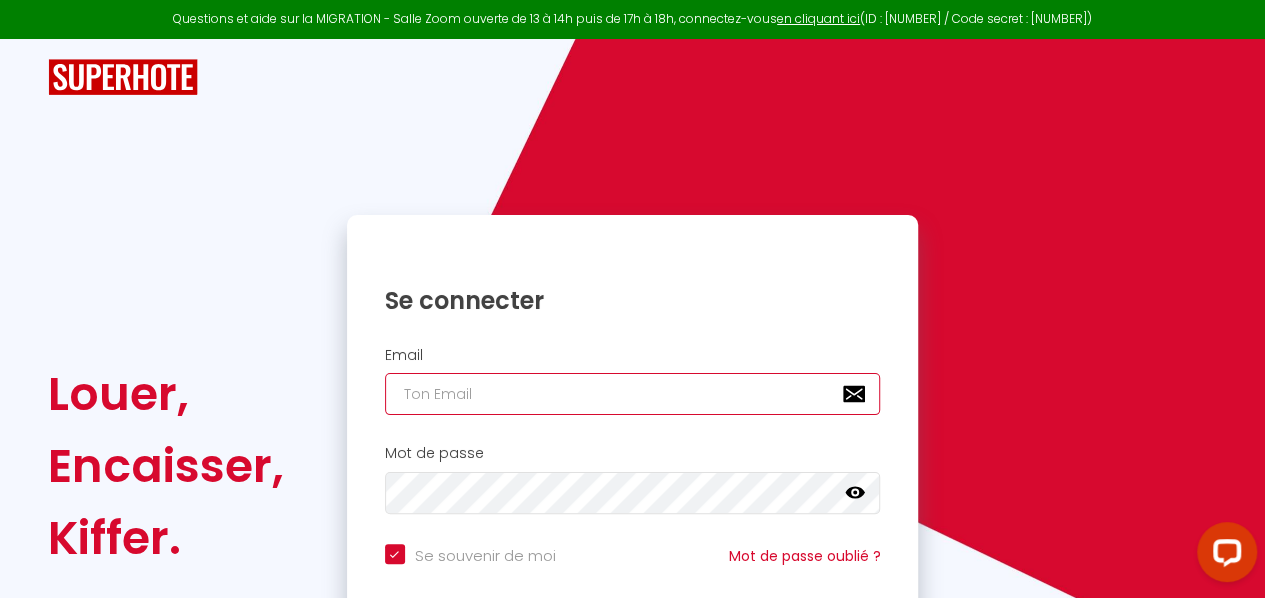click at bounding box center [633, 394] 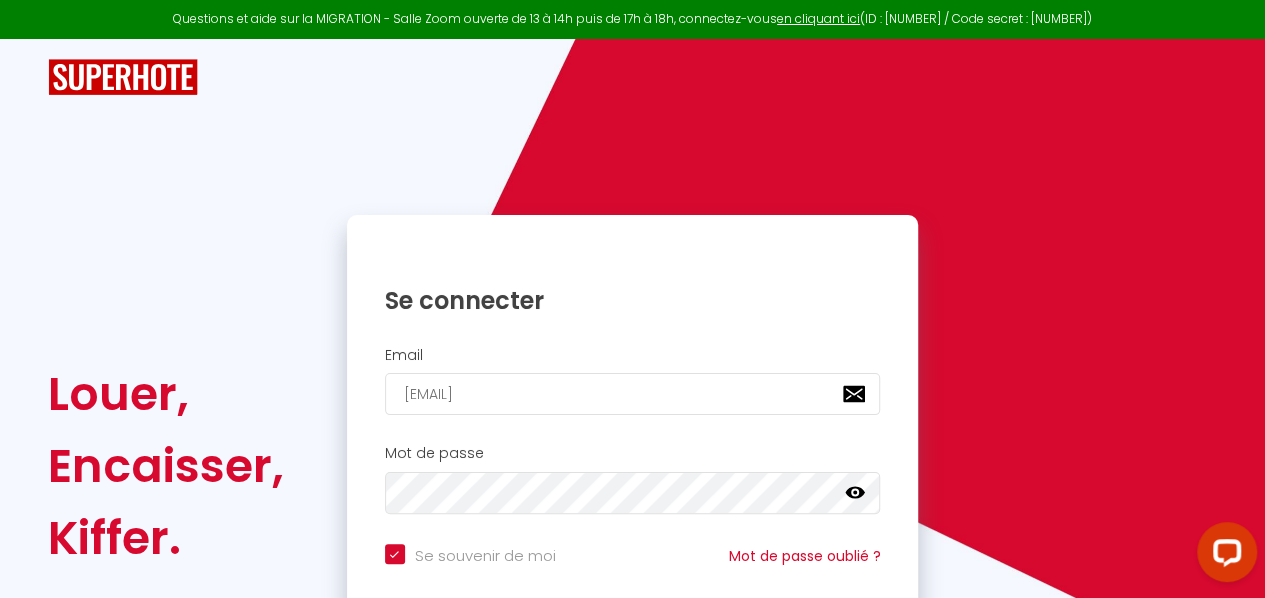 scroll, scrollTop: 177, scrollLeft: 0, axis: vertical 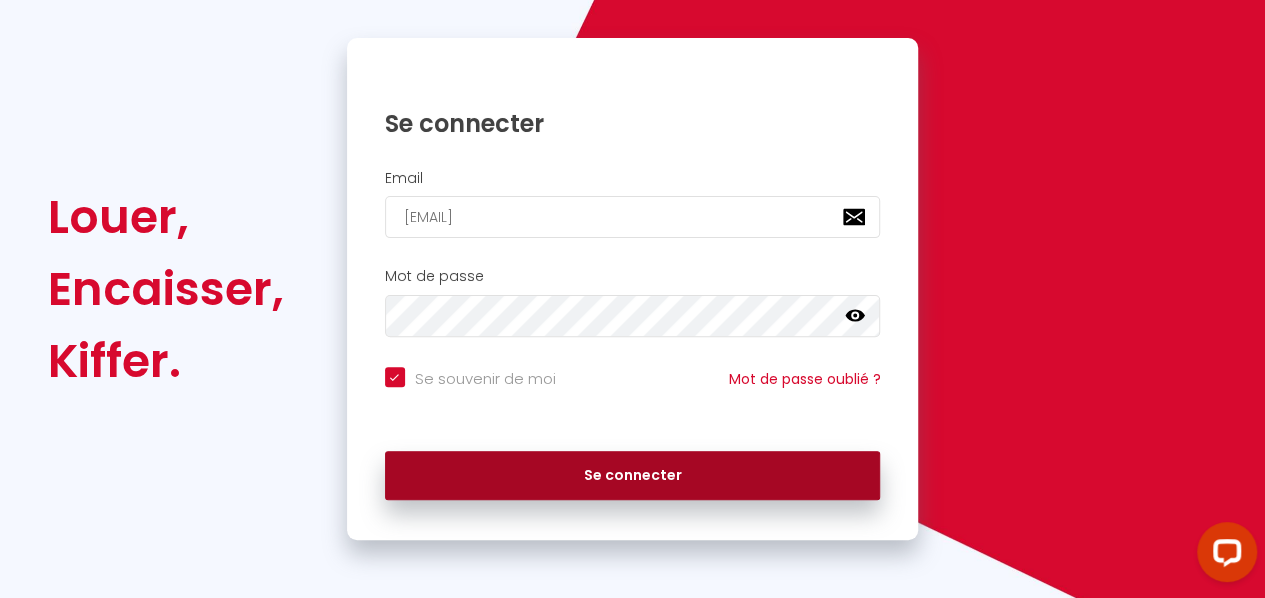 click on "Se connecter" at bounding box center (633, 476) 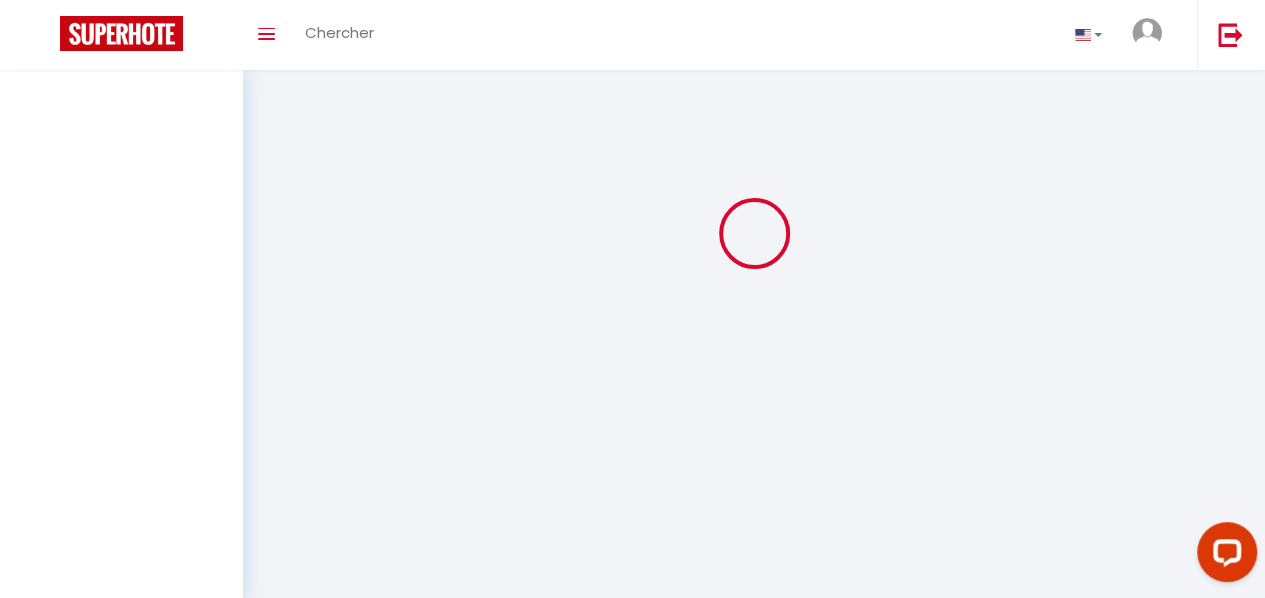 scroll, scrollTop: 0, scrollLeft: 0, axis: both 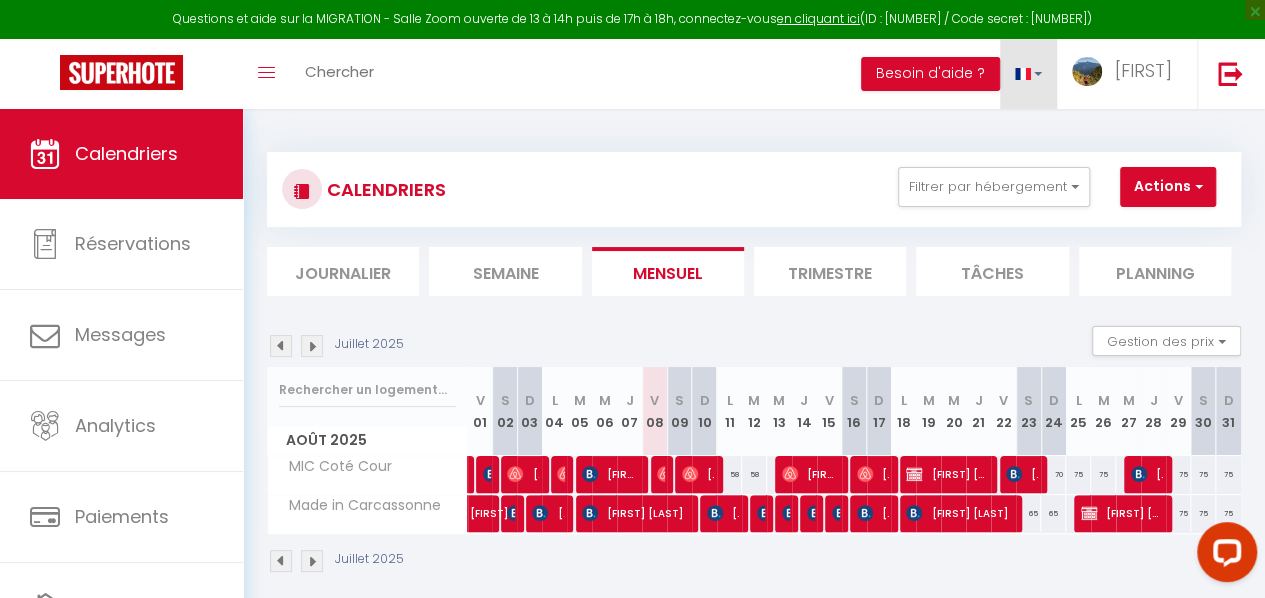 click at bounding box center (1029, 74) 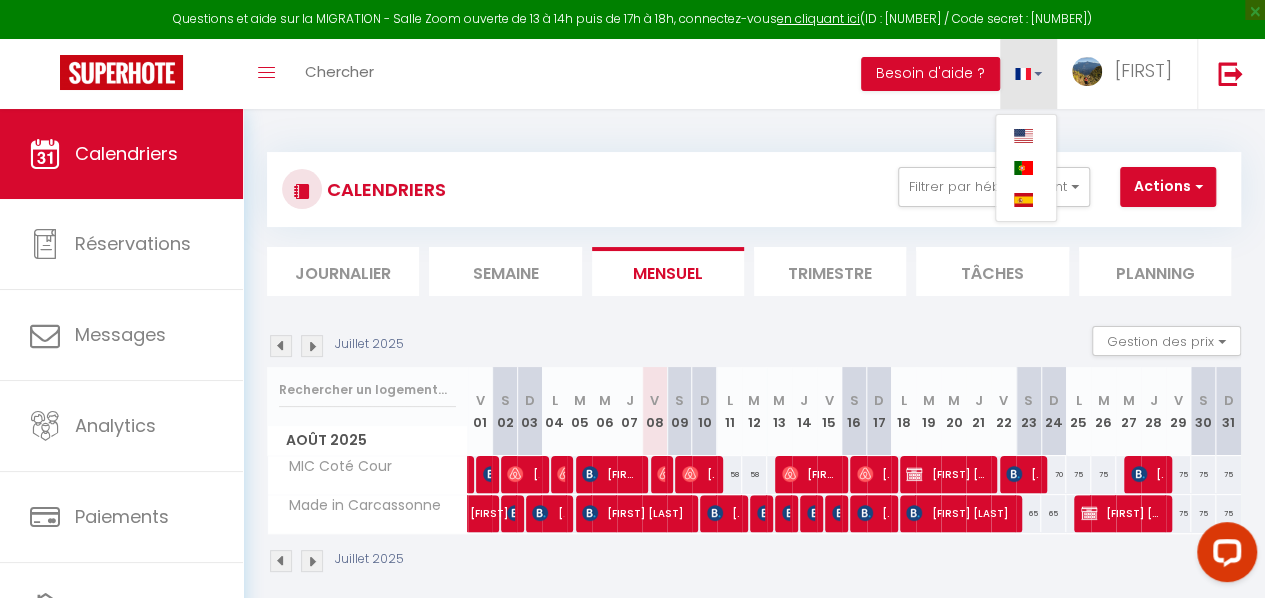 click at bounding box center (1029, 74) 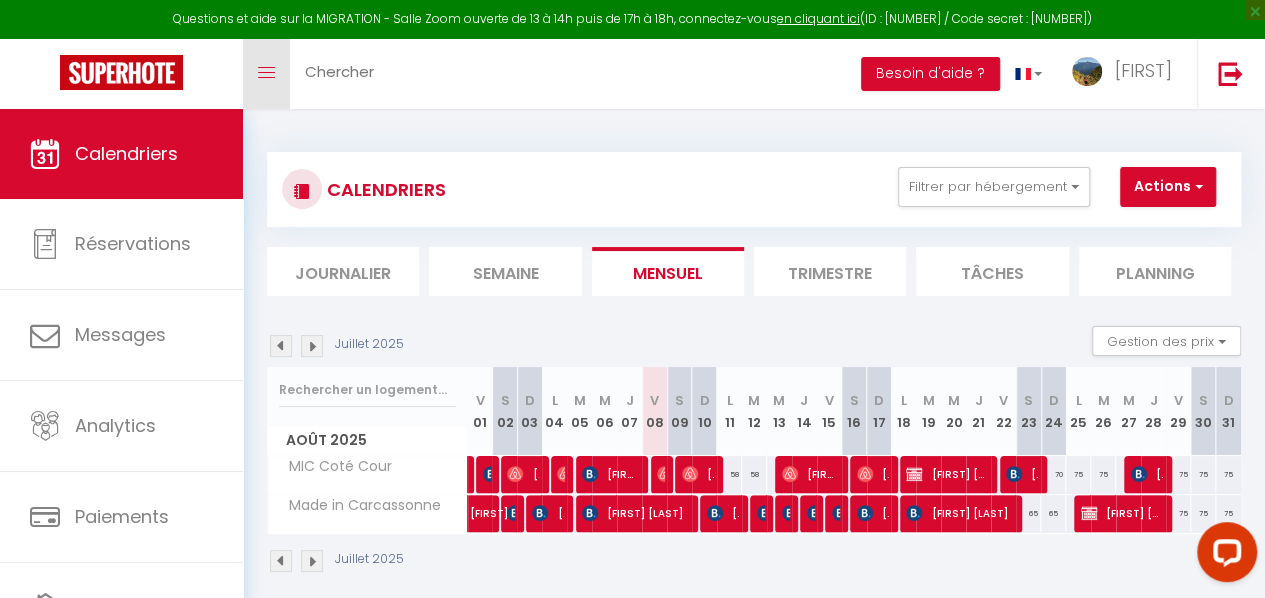 click on "Toggle menubar" at bounding box center (266, 73) 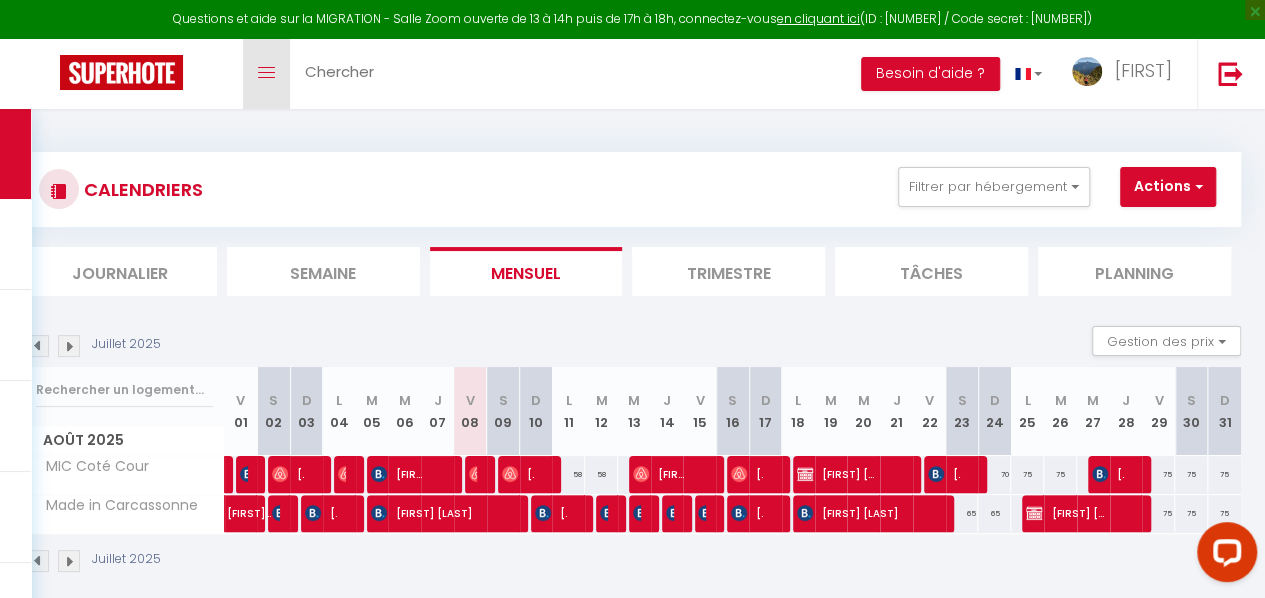 click on "Toggle menubar" at bounding box center [266, 73] 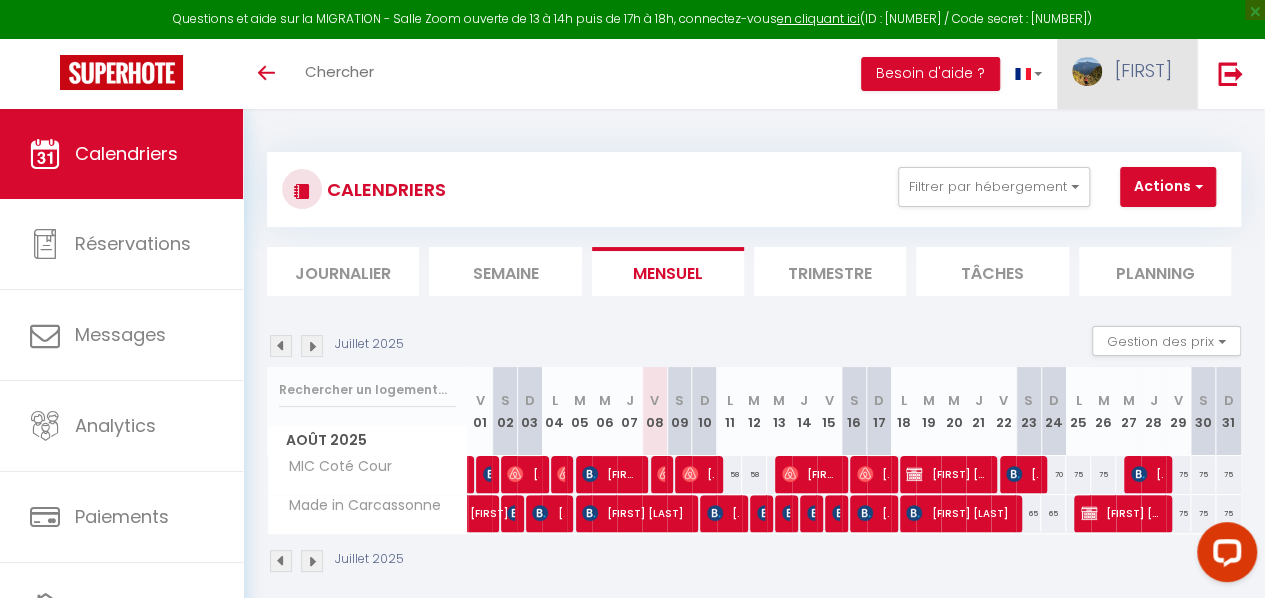click on "Nicolas" at bounding box center [1143, 70] 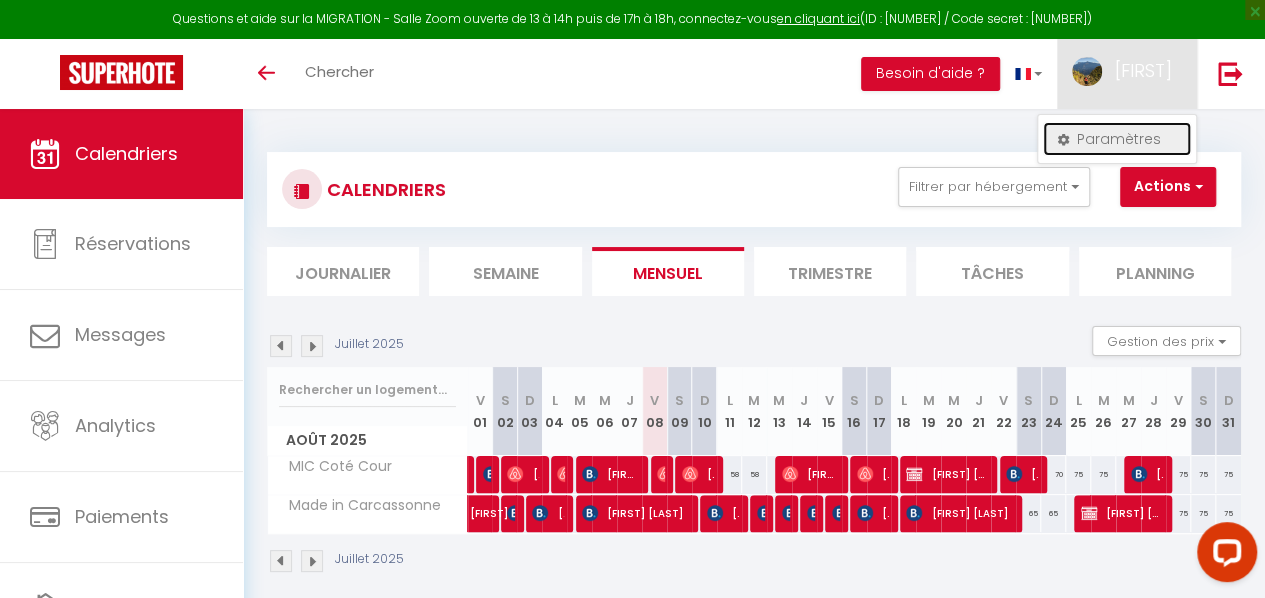 click on "Paramètres" at bounding box center [1117, 139] 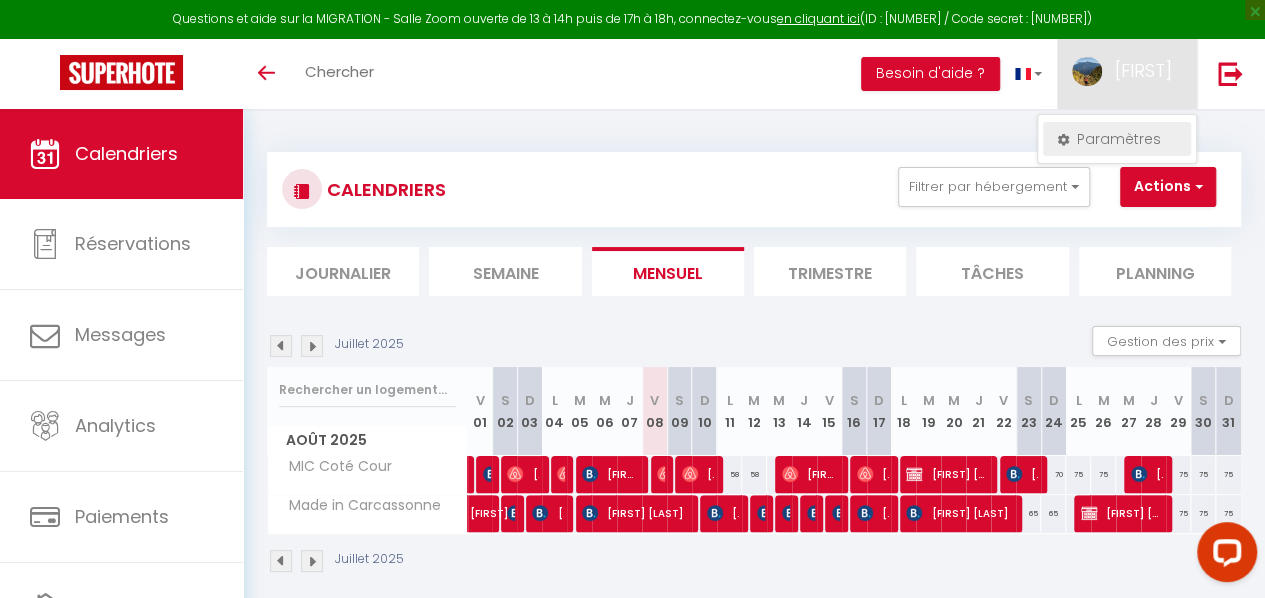 select on "fr" 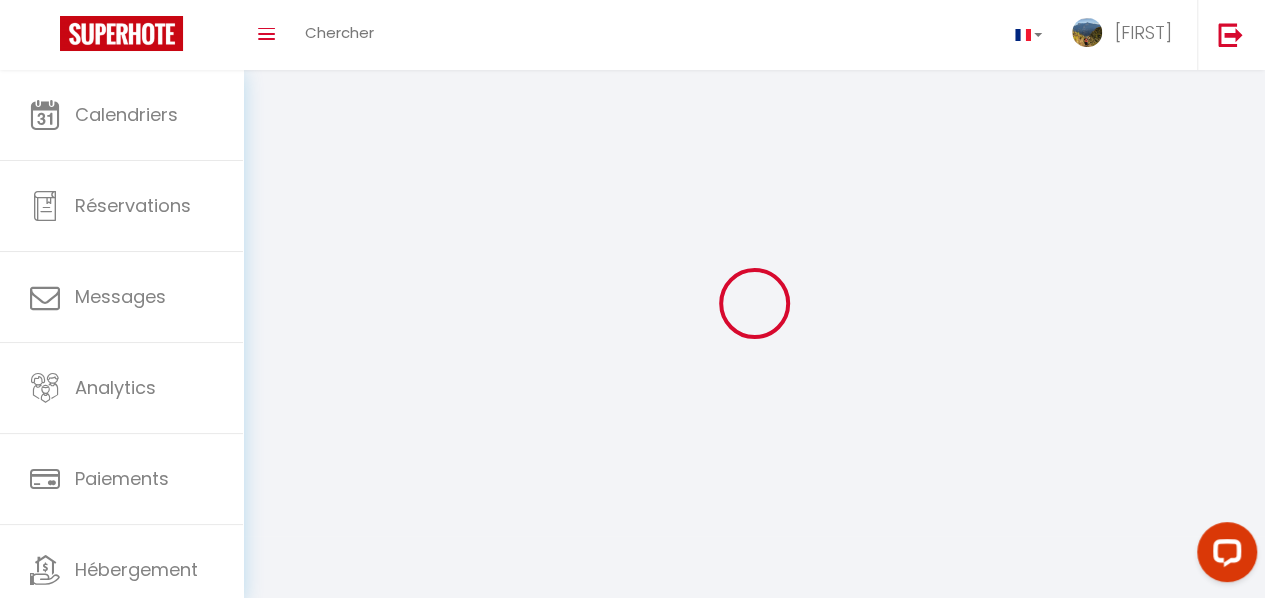 type on "Nicolas" 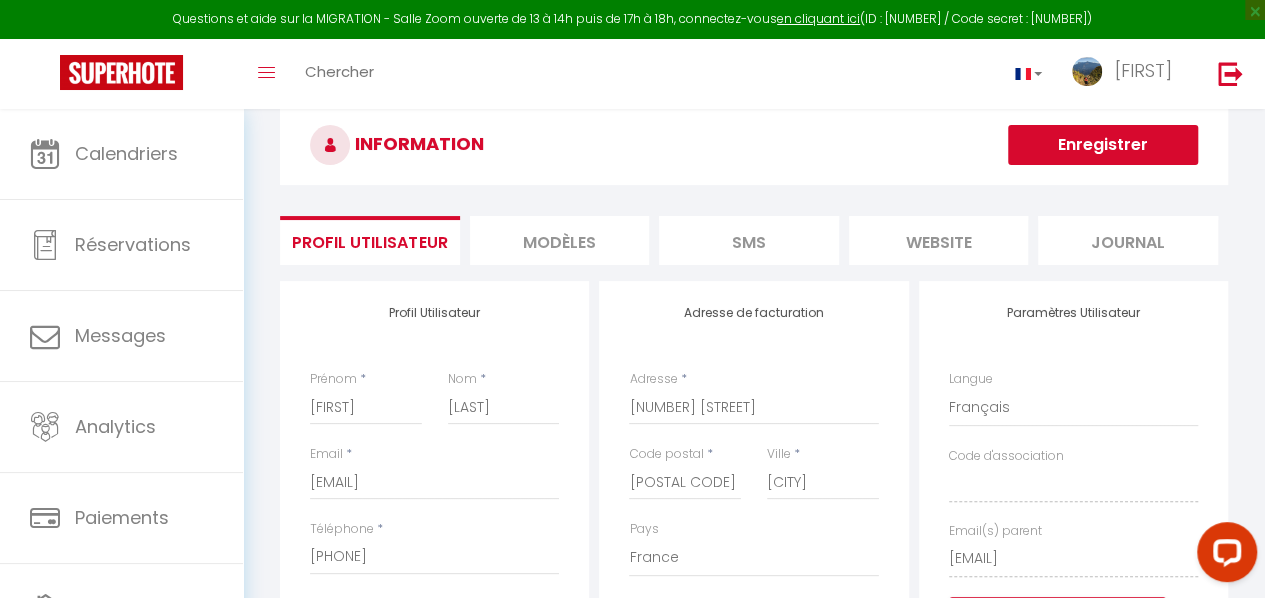 scroll, scrollTop: 1, scrollLeft: 0, axis: vertical 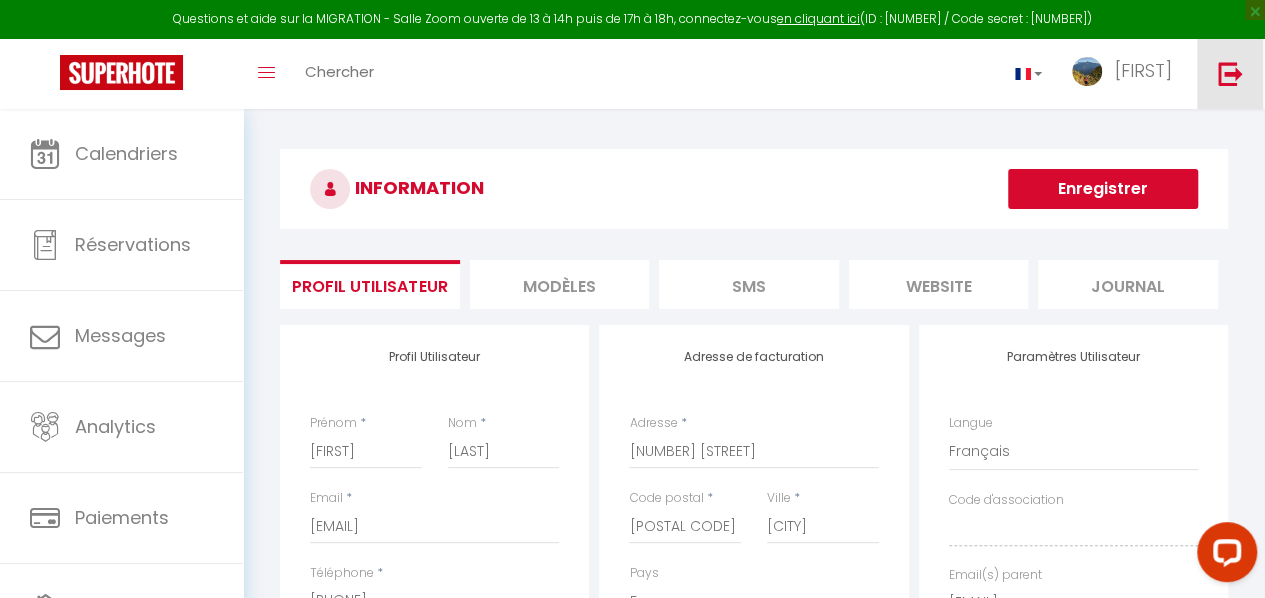 click at bounding box center [1230, 74] 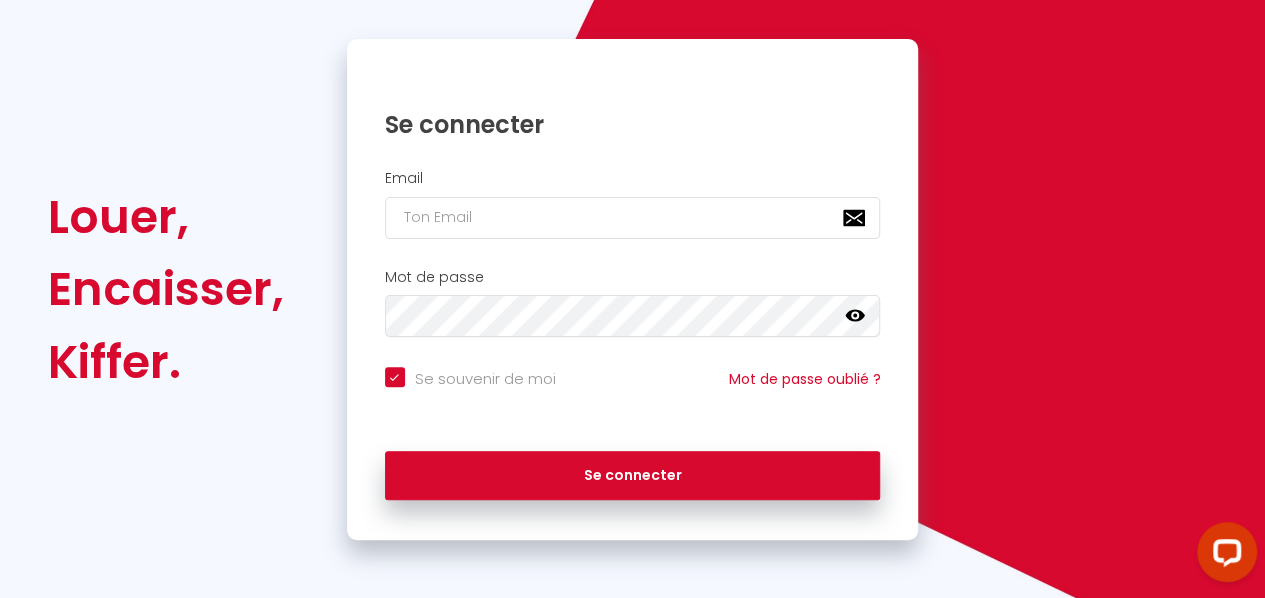 checkbox on "true" 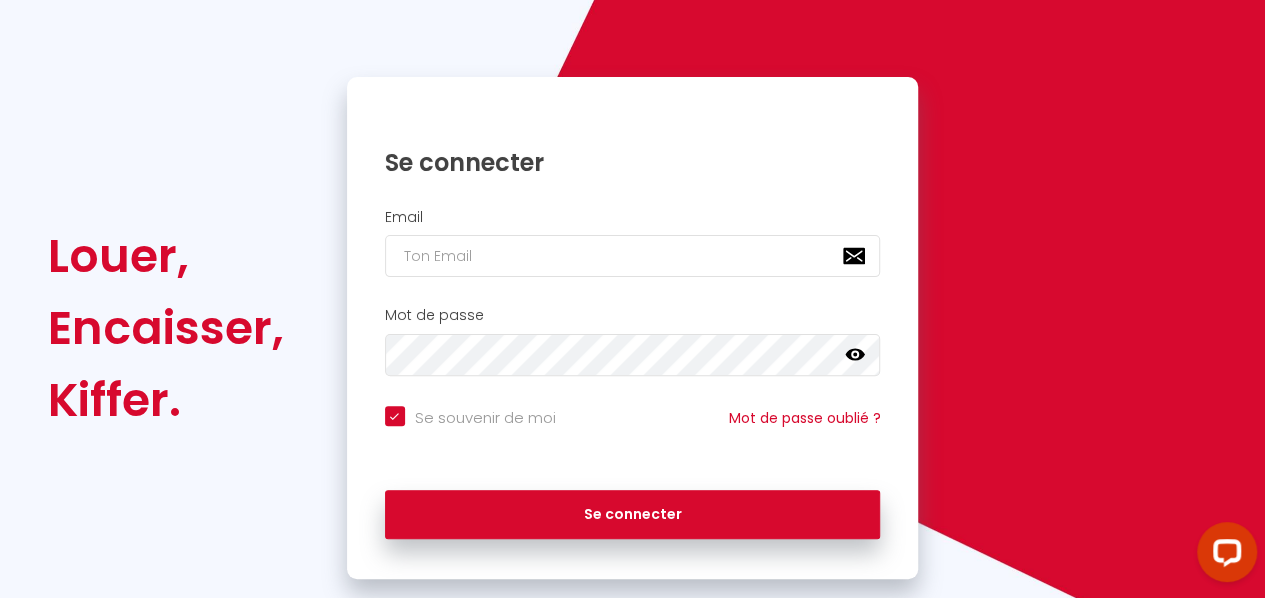 scroll, scrollTop: 177, scrollLeft: 0, axis: vertical 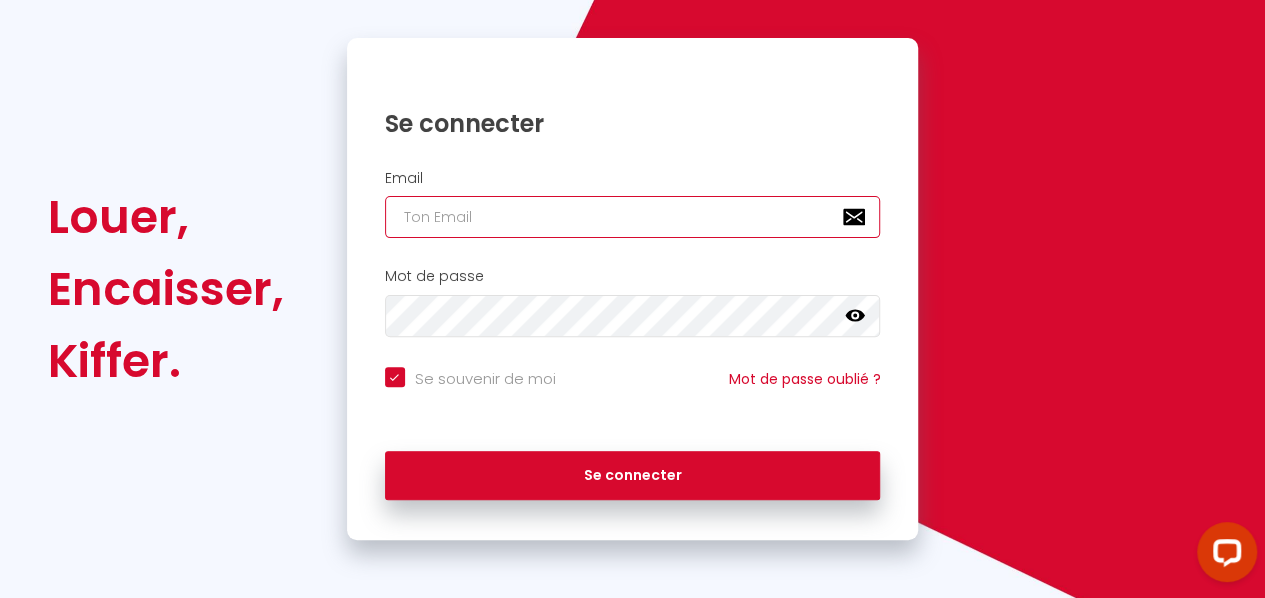 click at bounding box center (633, 217) 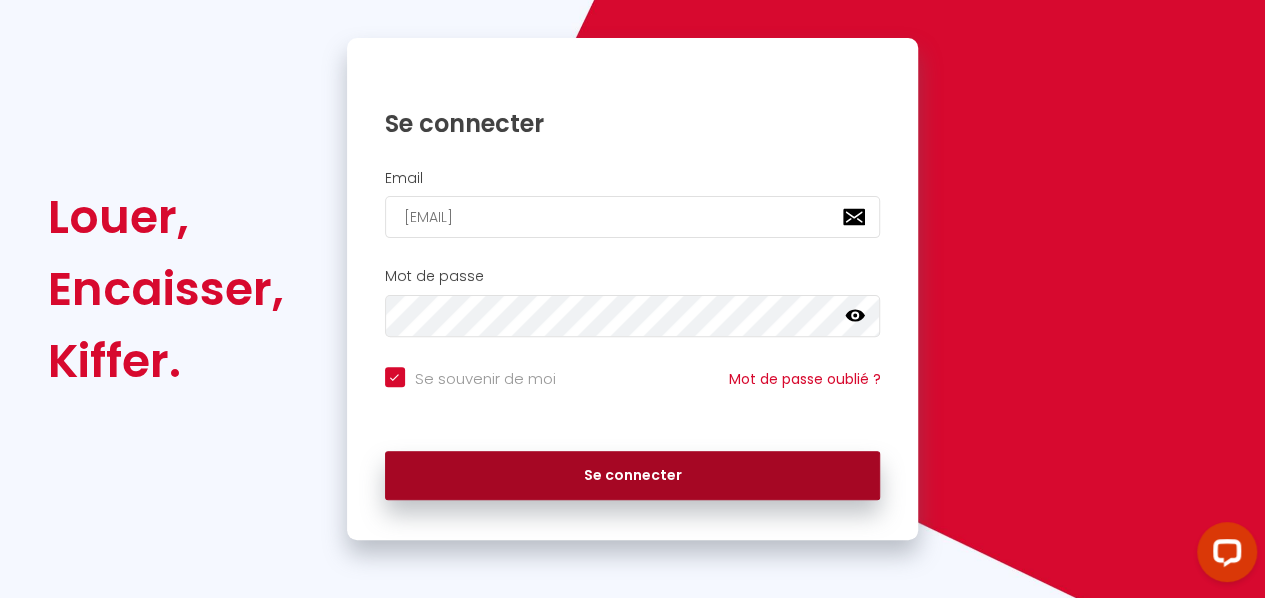 click on "Se connecter" at bounding box center [633, 476] 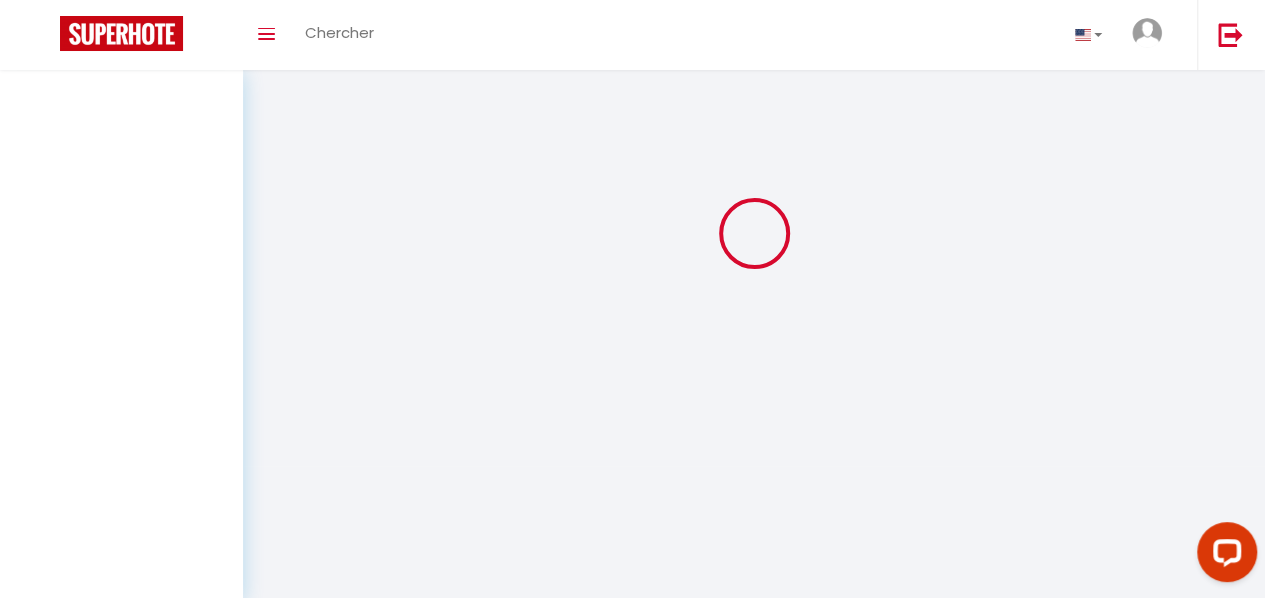 scroll, scrollTop: 0, scrollLeft: 0, axis: both 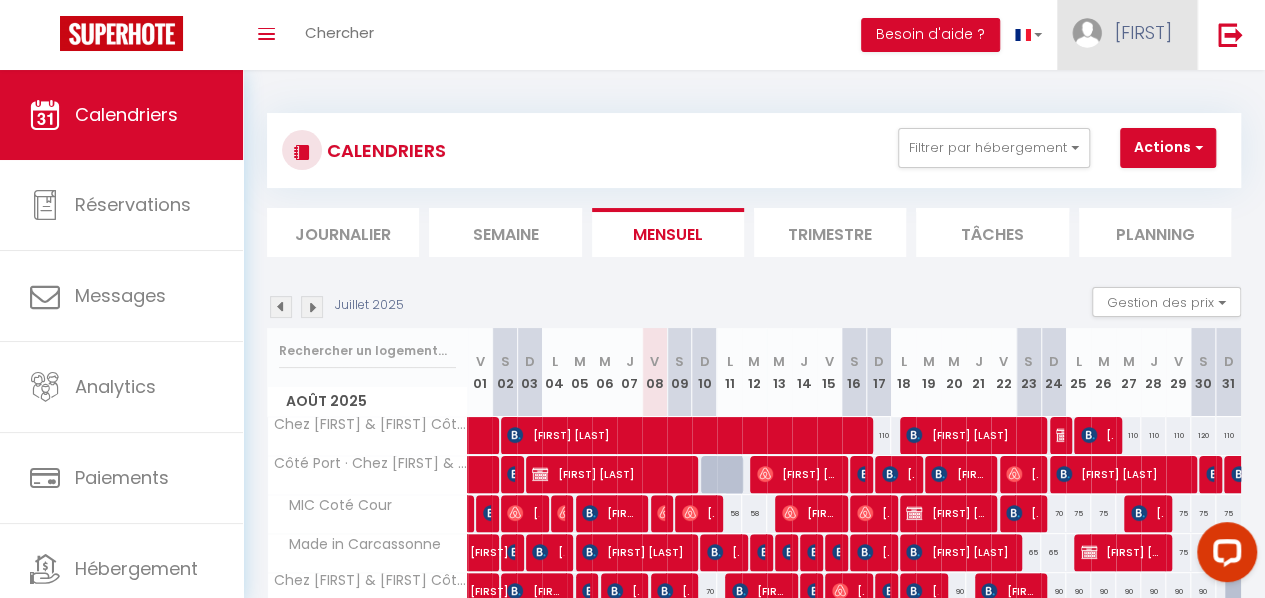click on "[NAME]" at bounding box center (1127, 35) 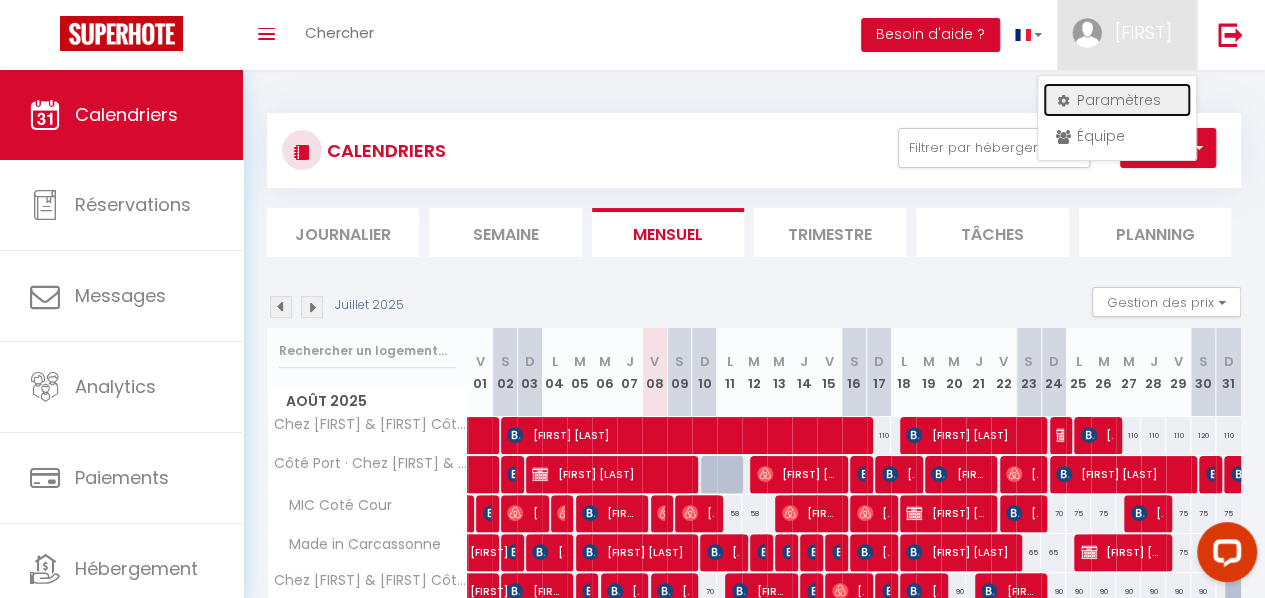 click on "Paramètres" at bounding box center [1117, 100] 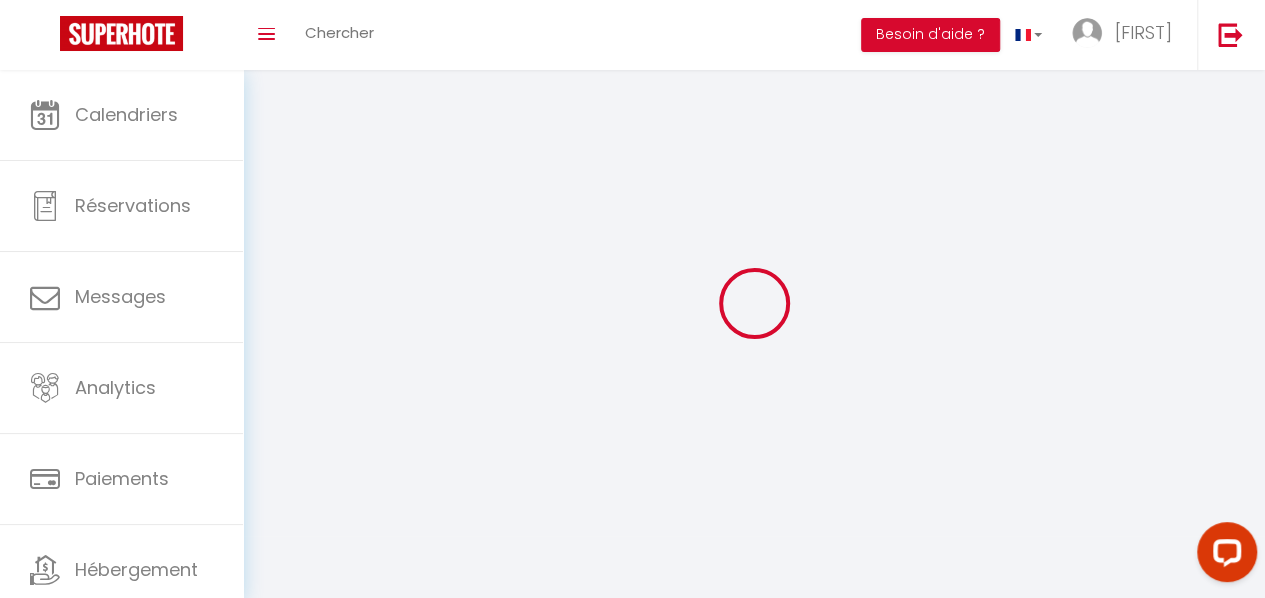 type on "j5L4DkIKCS7Q1ocJnGFqLT2aQ" 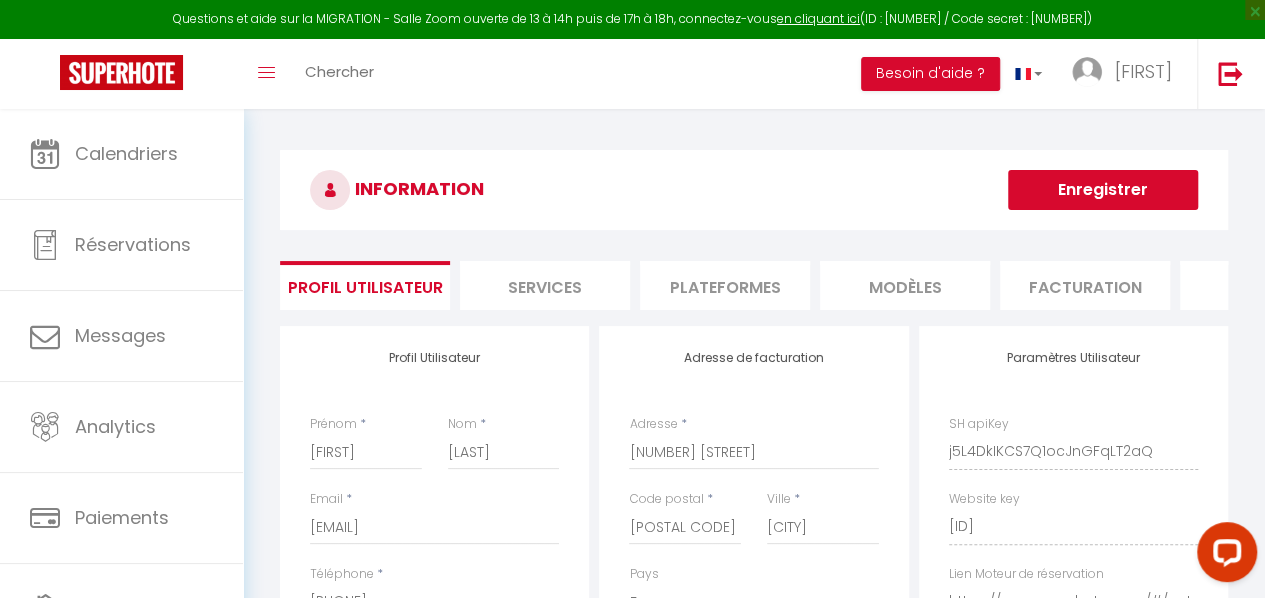 click on "Plateformes" at bounding box center [725, 285] 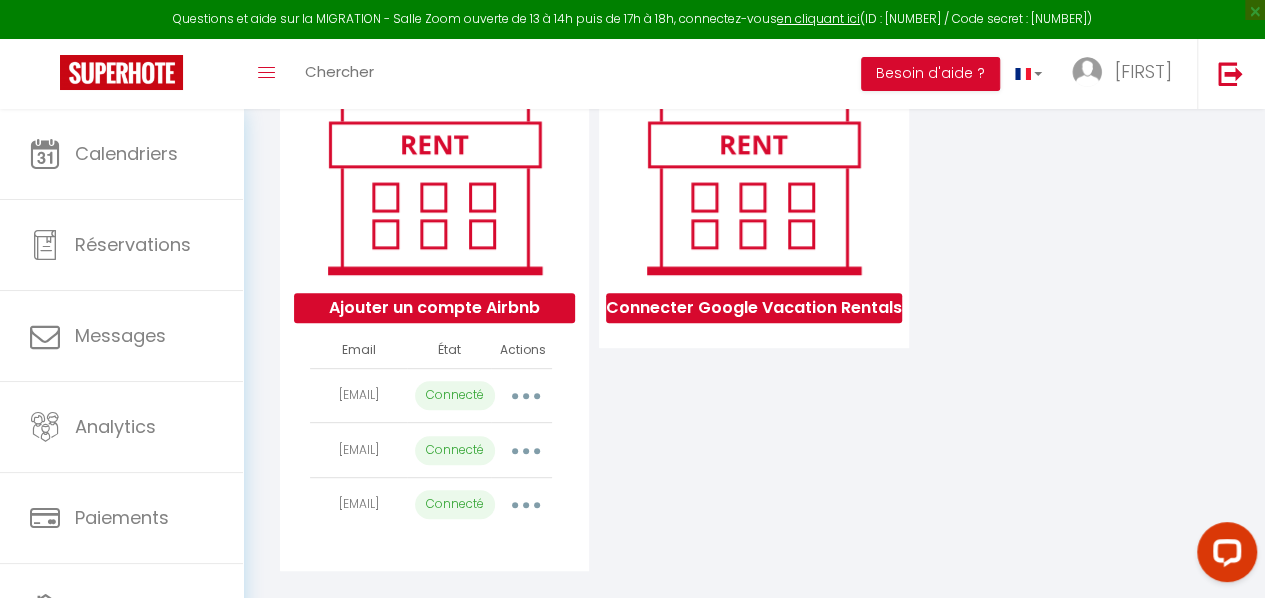 scroll, scrollTop: 258, scrollLeft: 0, axis: vertical 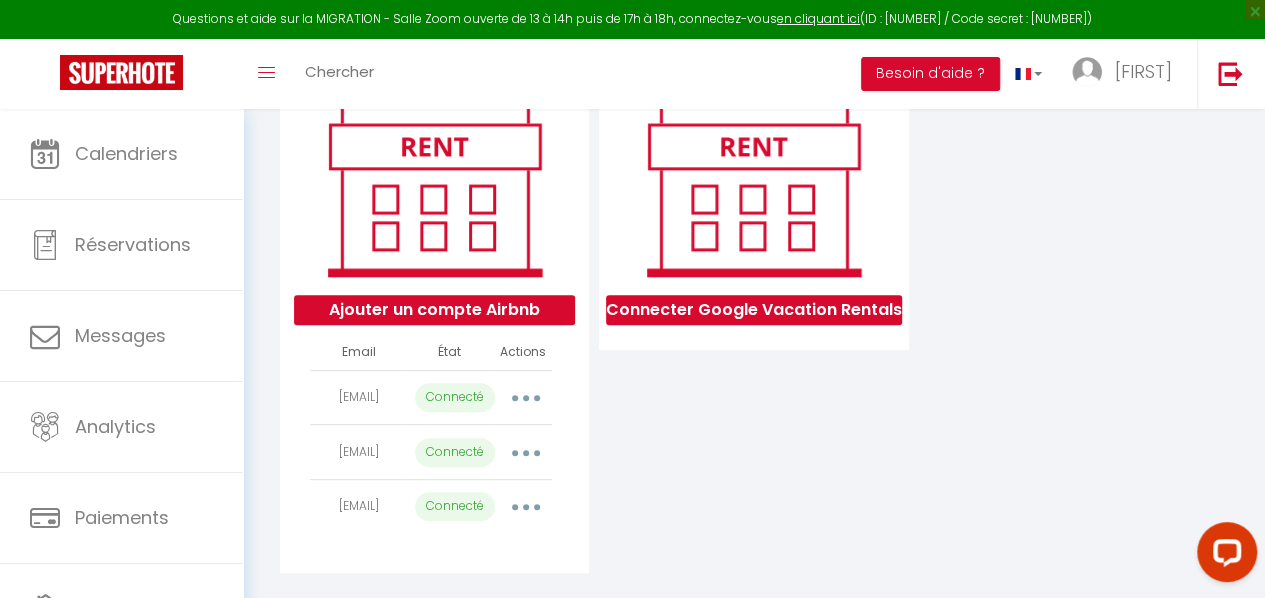 click at bounding box center [525, 398] 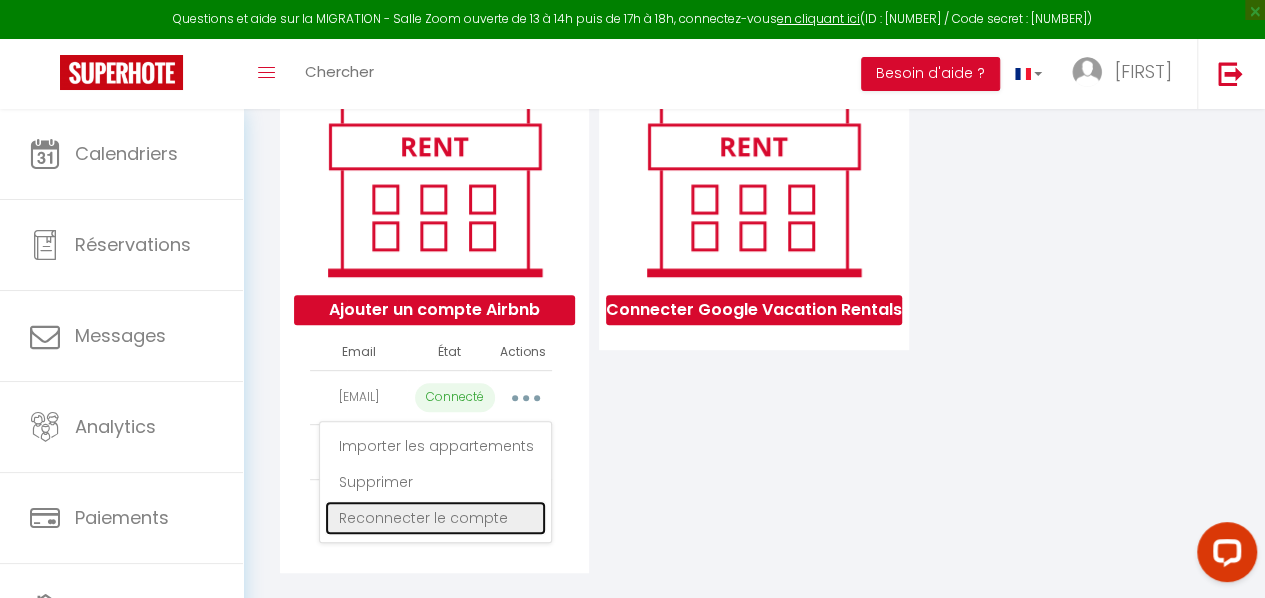 click on "Reconnecter le compte" at bounding box center (435, 518) 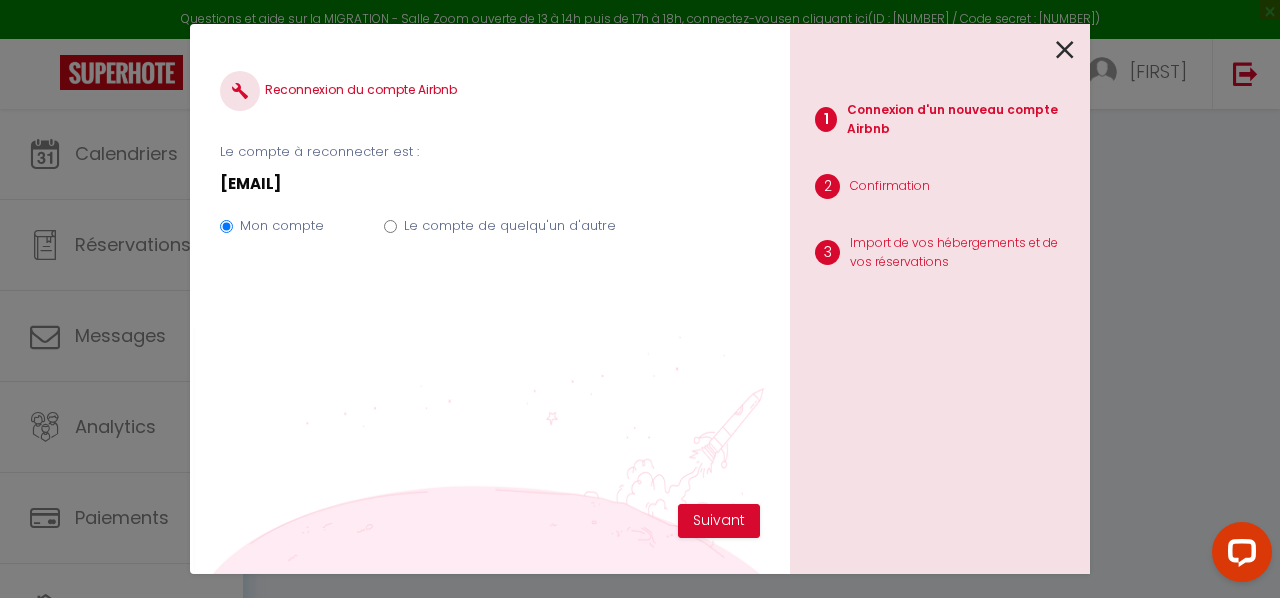 click at bounding box center (1065, 50) 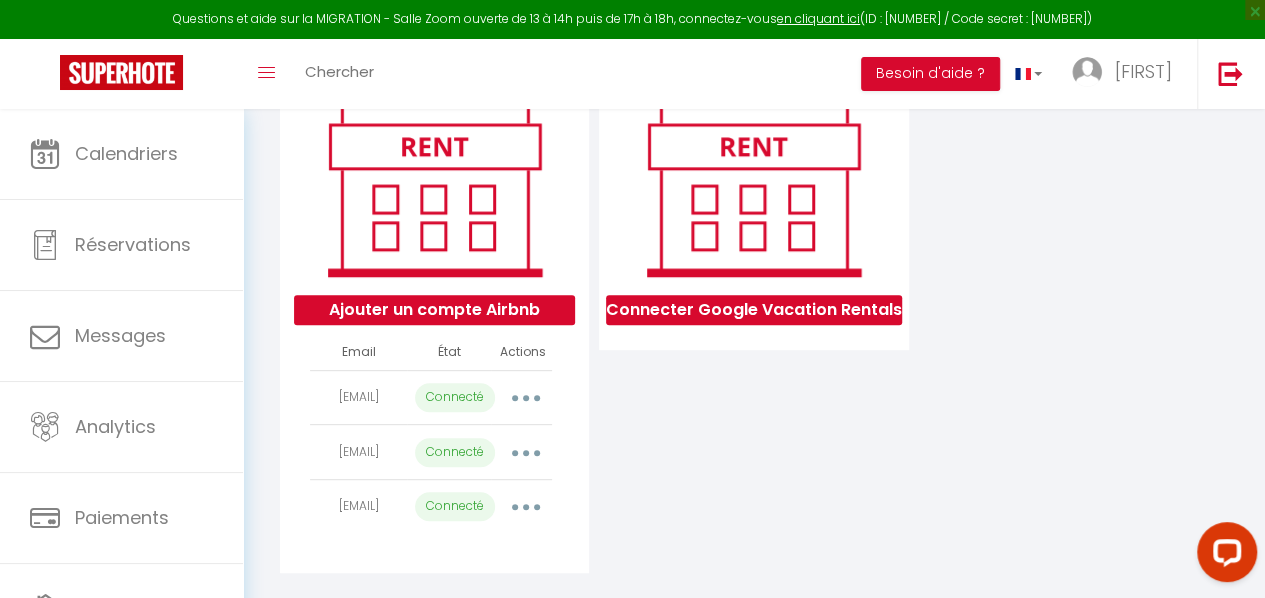 click at bounding box center (525, 398) 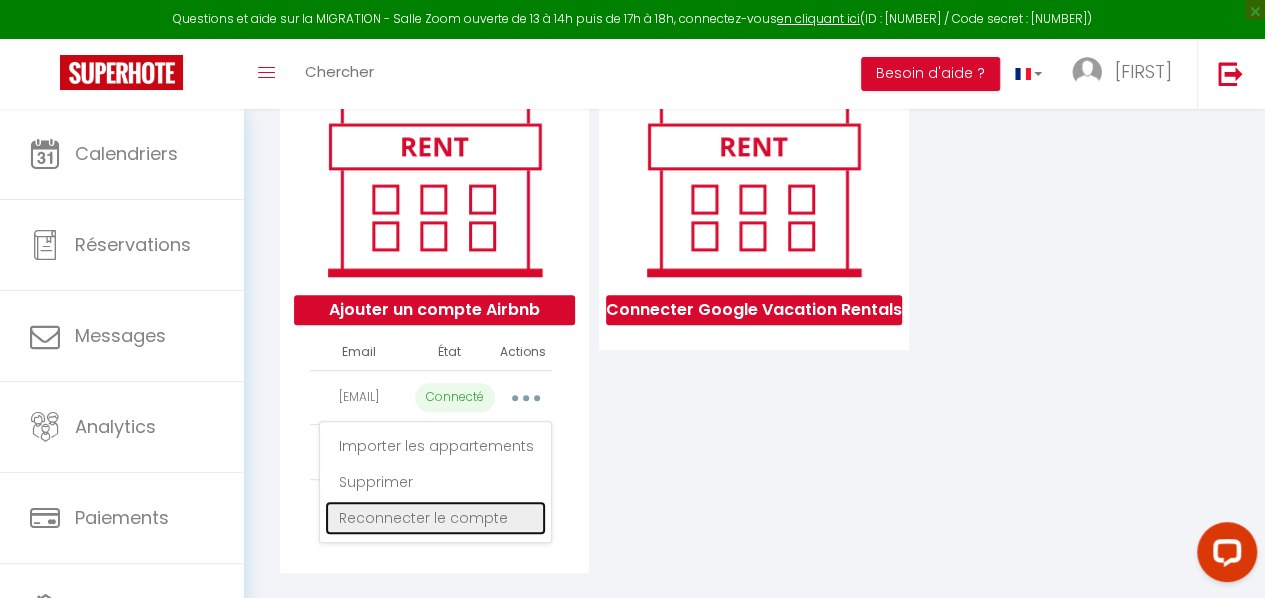 click on "Reconnecter le compte" at bounding box center (435, 518) 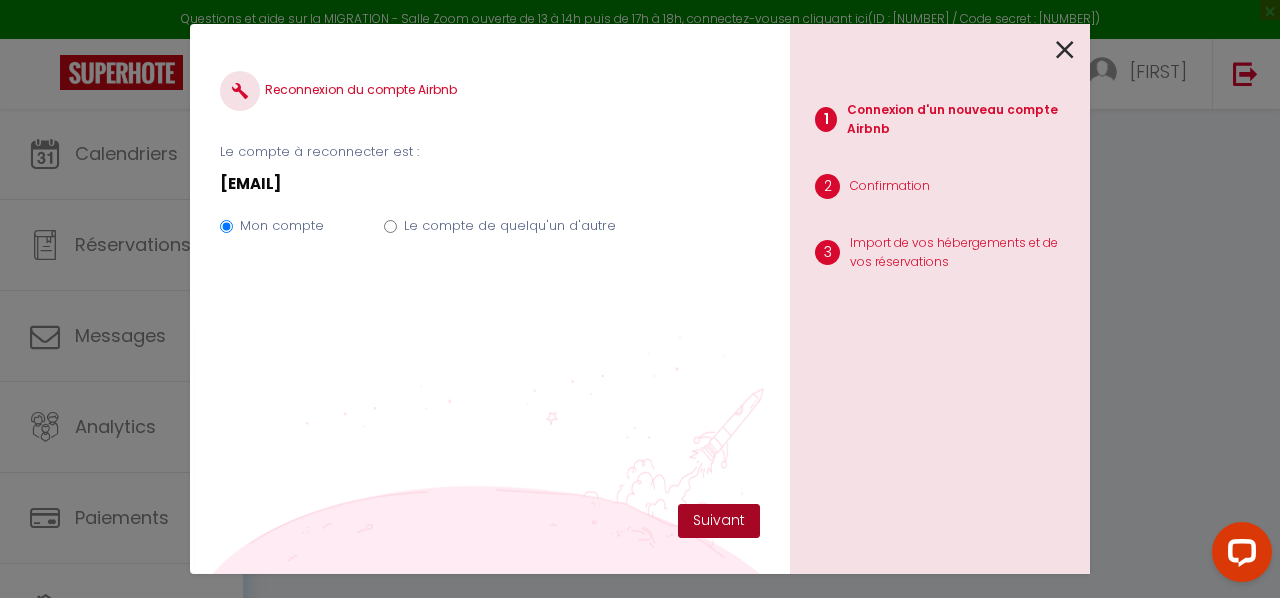 click on "Suivant" at bounding box center (719, 521) 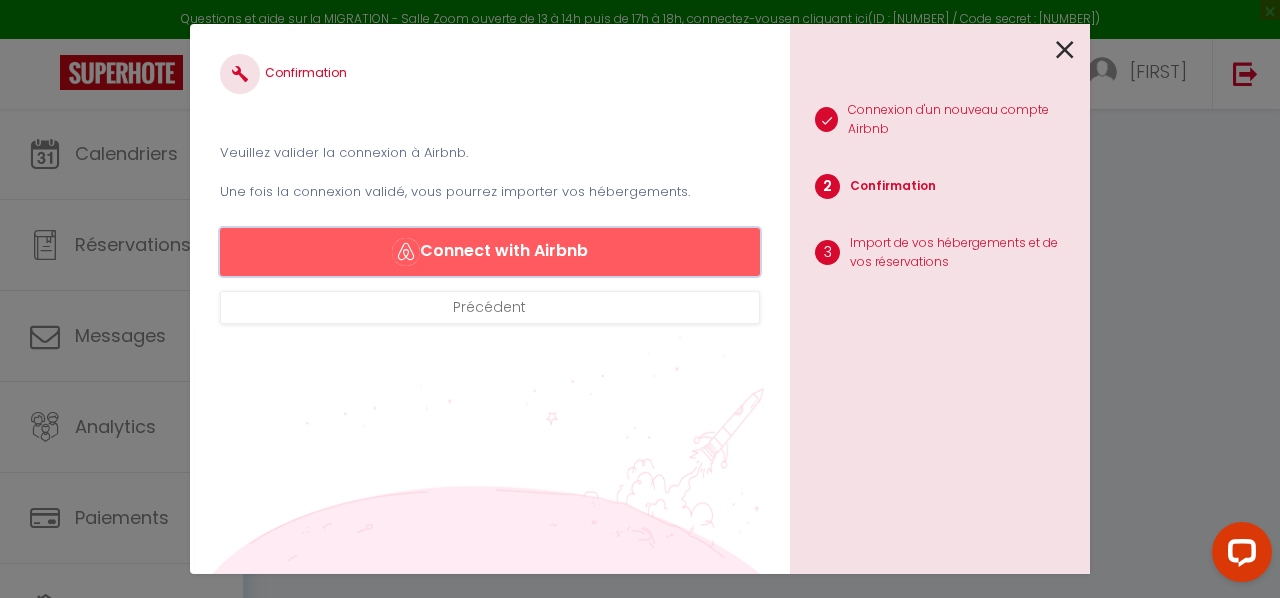 click on "Connect with Airbnb" at bounding box center [490, 252] 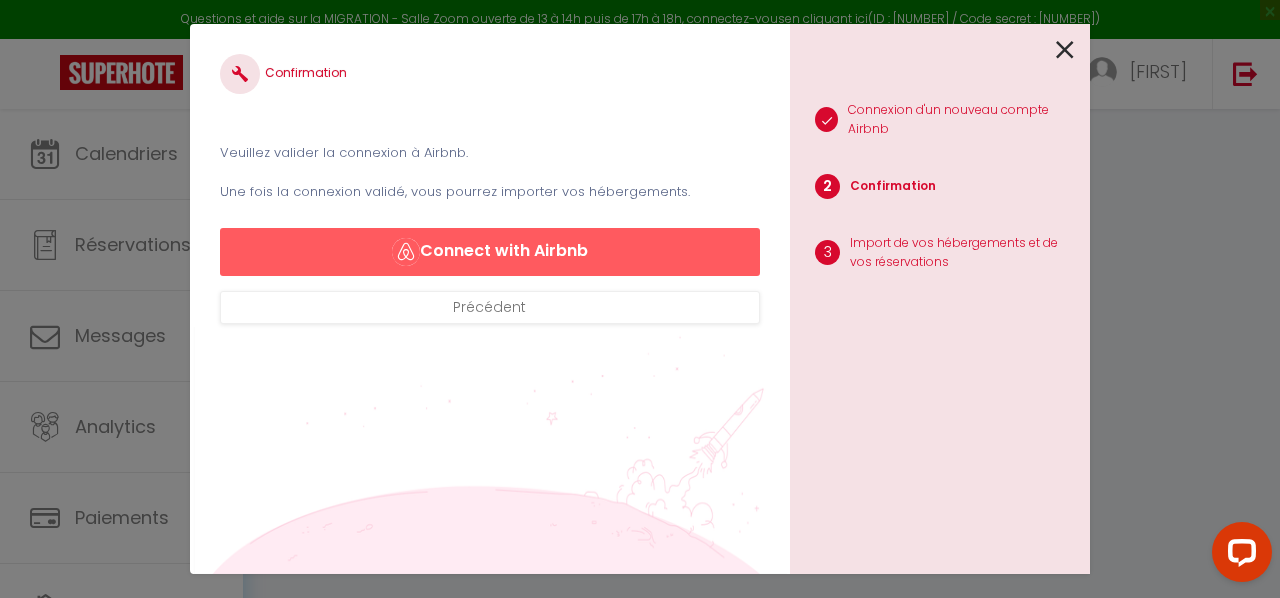 click at bounding box center (1065, 50) 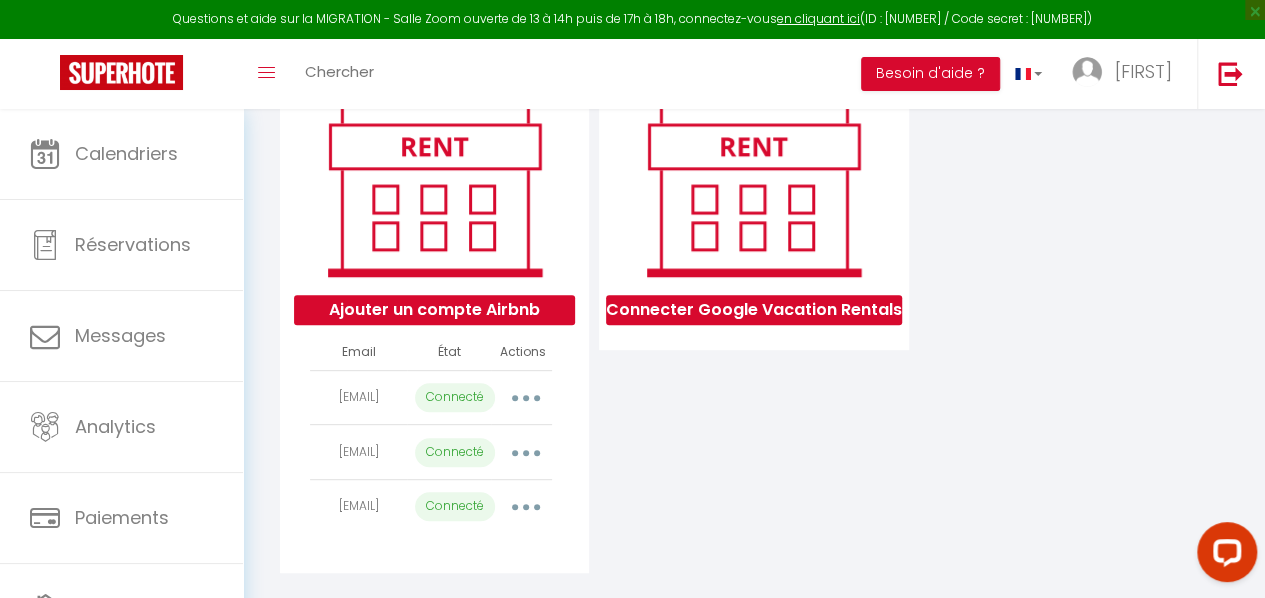 click at bounding box center (525, 398) 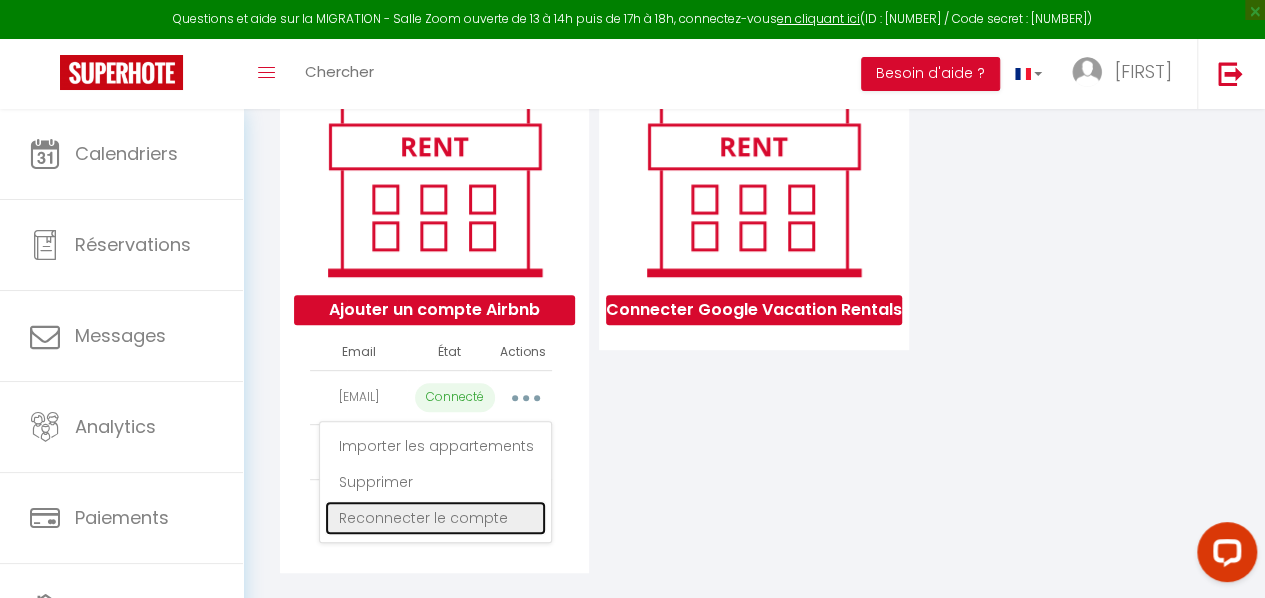 click on "Reconnecter le compte" at bounding box center (435, 518) 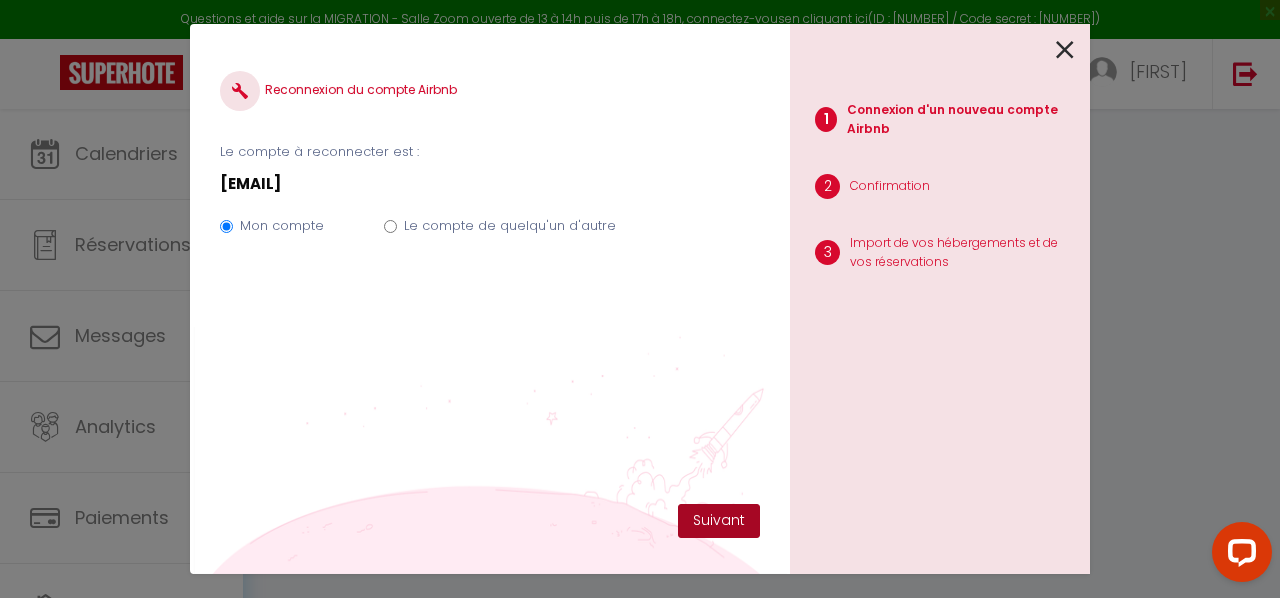 click on "Suivant" at bounding box center [719, 521] 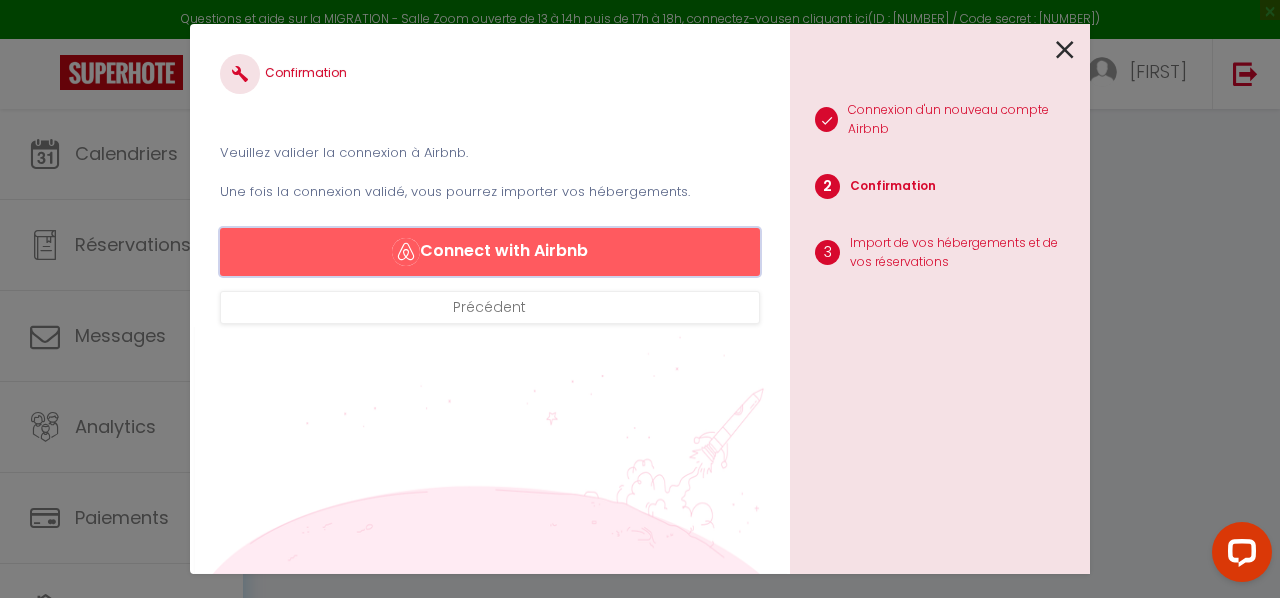 click on "Connect with Airbnb" at bounding box center [490, 252] 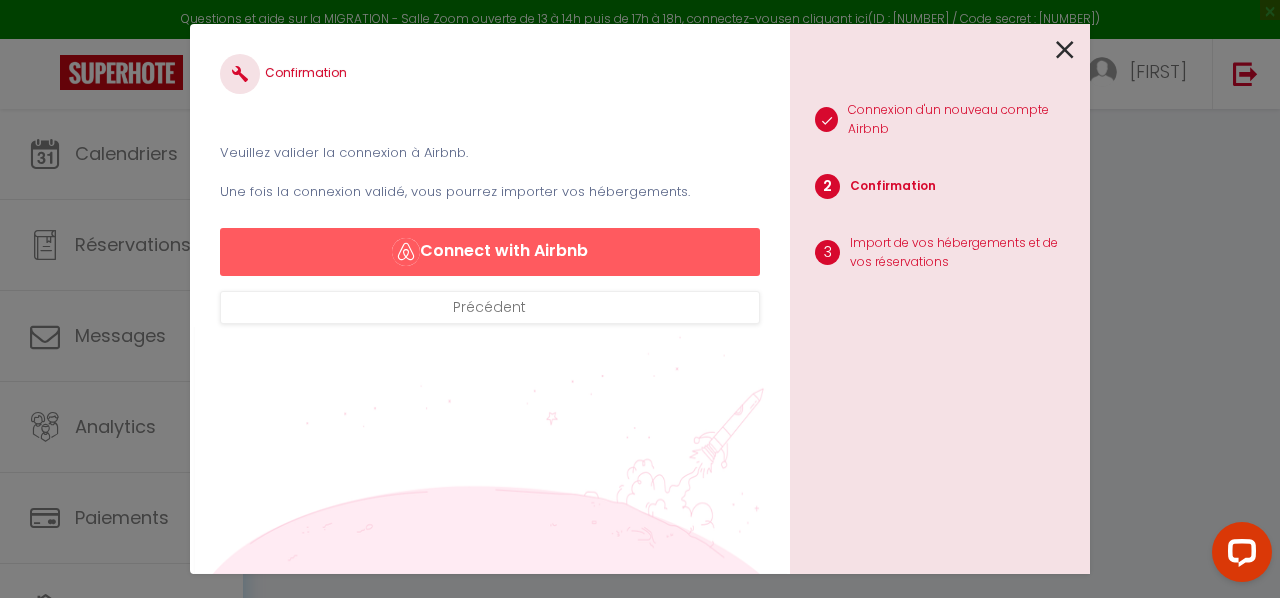 click at bounding box center (1065, 50) 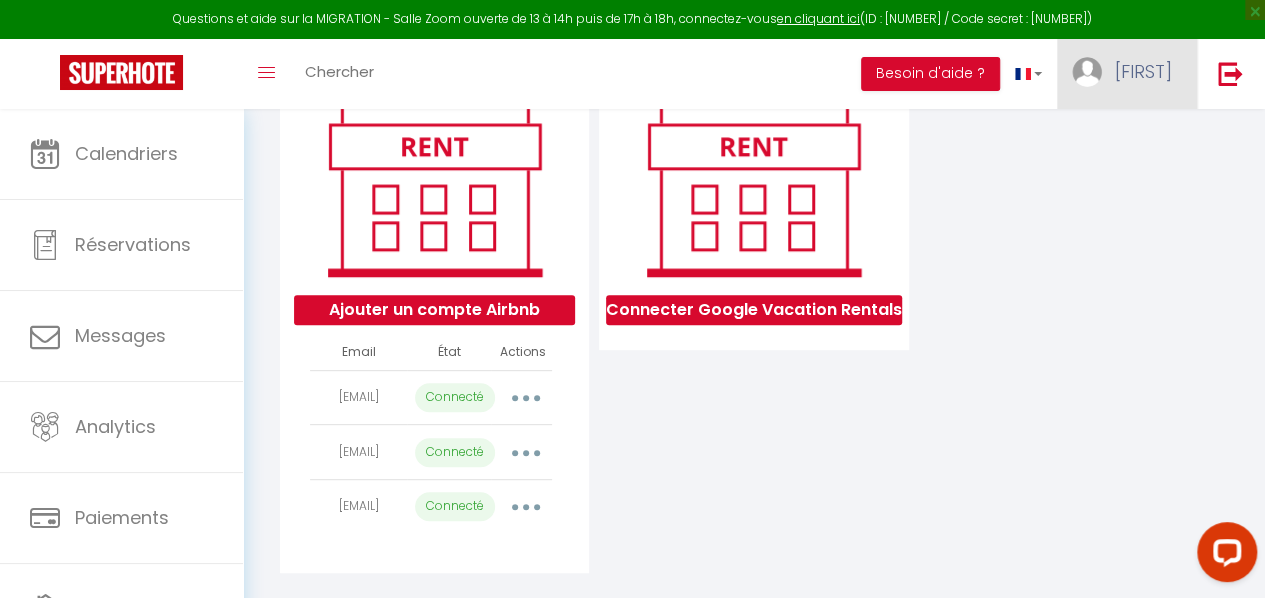 click on "[NAME]" at bounding box center (1143, 71) 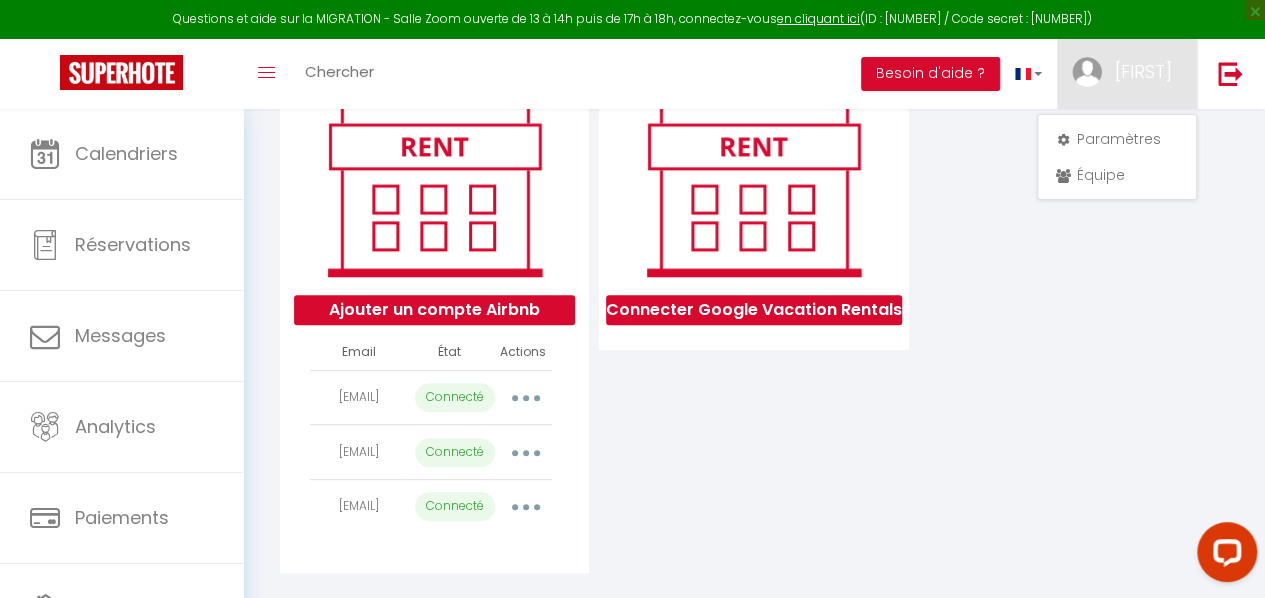 scroll, scrollTop: 103, scrollLeft: 0, axis: vertical 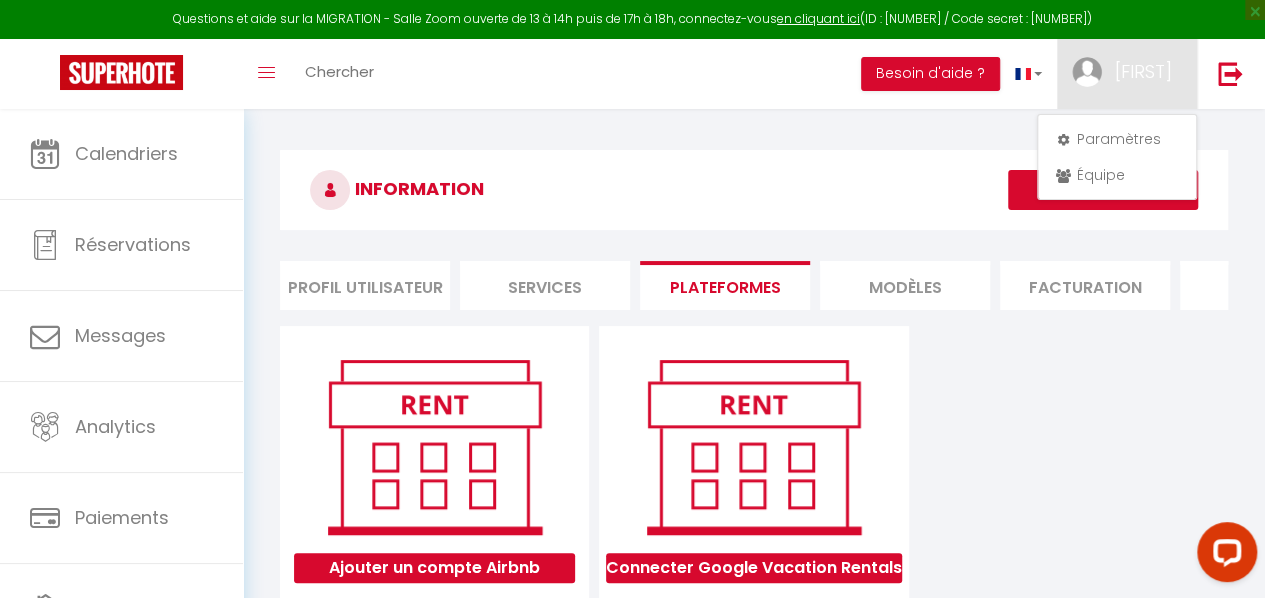 click on "INFORMATION" at bounding box center (754, 190) 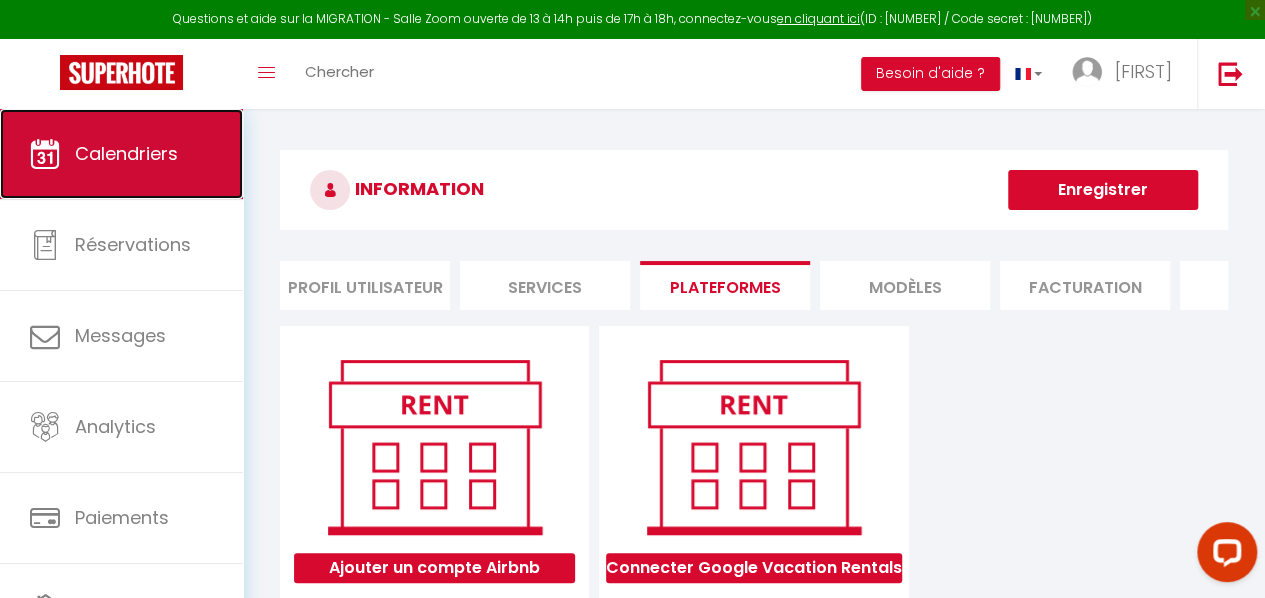 click on "Calendriers" at bounding box center [126, 153] 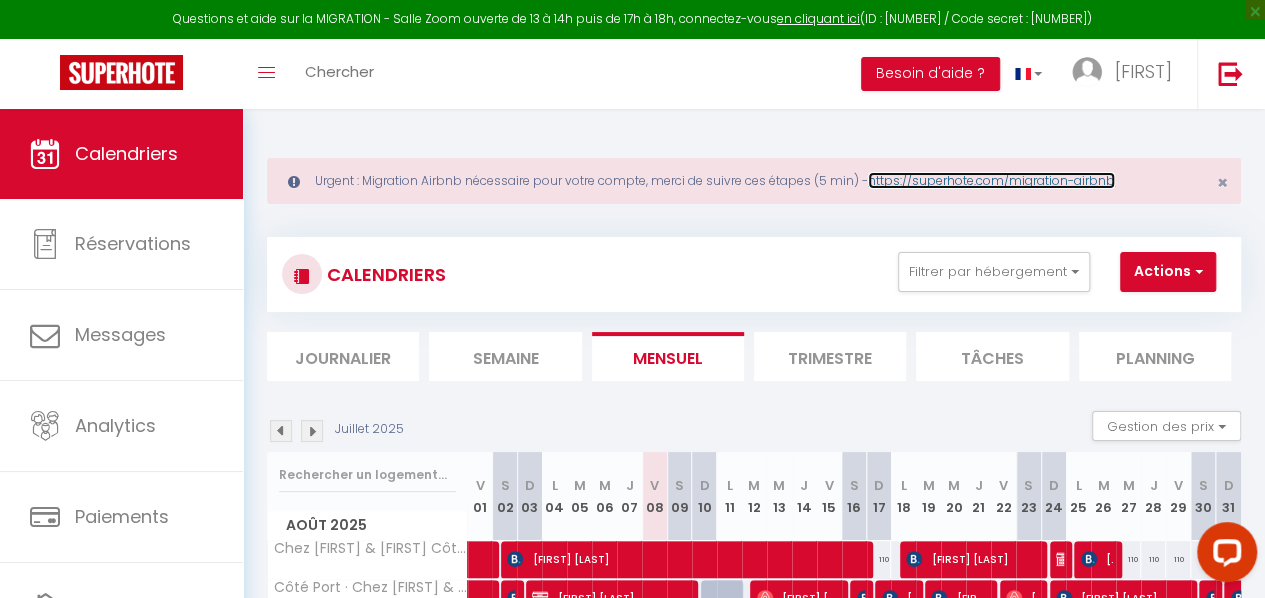 click on "https://superhote.com/migration-airbnb" at bounding box center [991, 180] 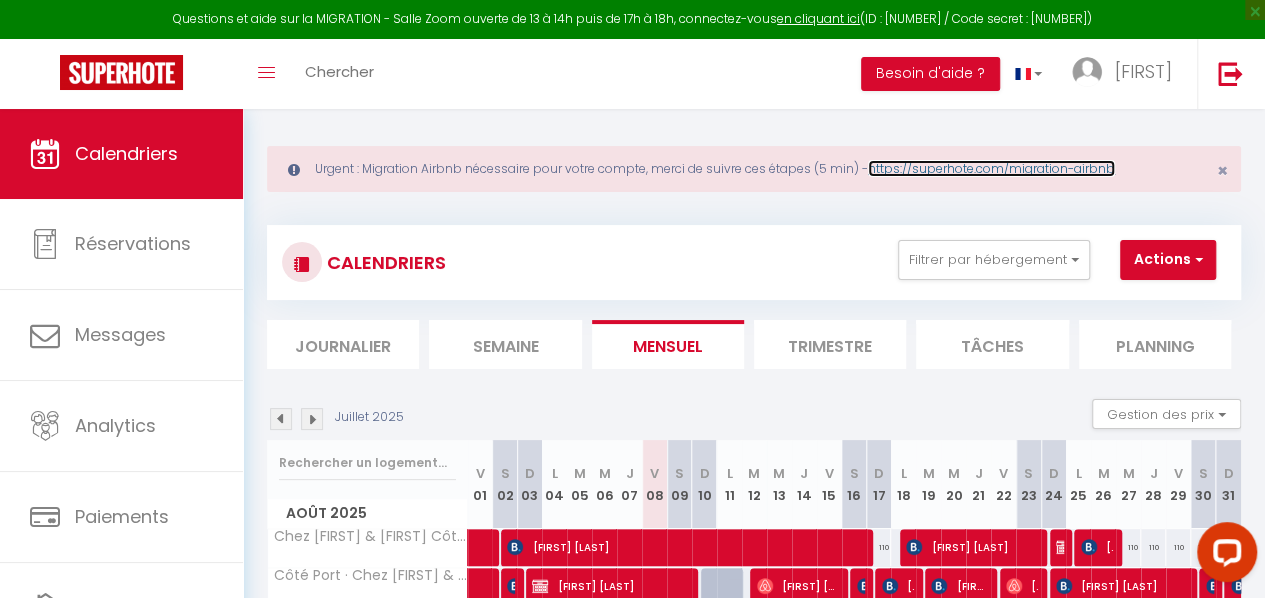 scroll, scrollTop: 0, scrollLeft: 0, axis: both 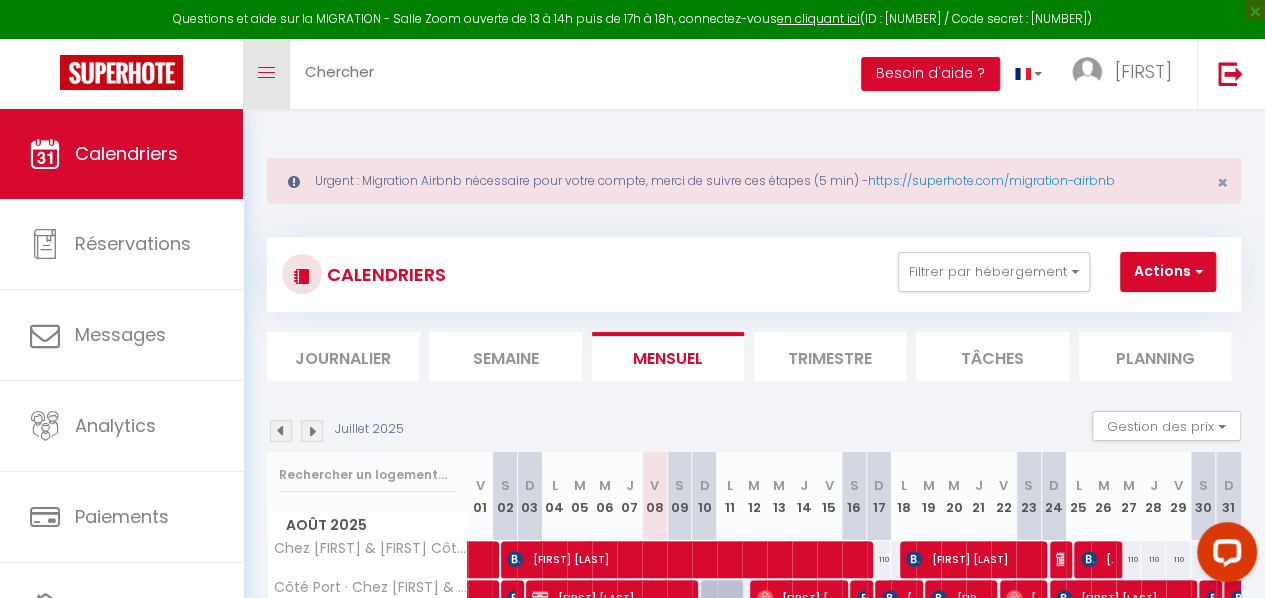 click on "Toggle menubar" at bounding box center [266, 74] 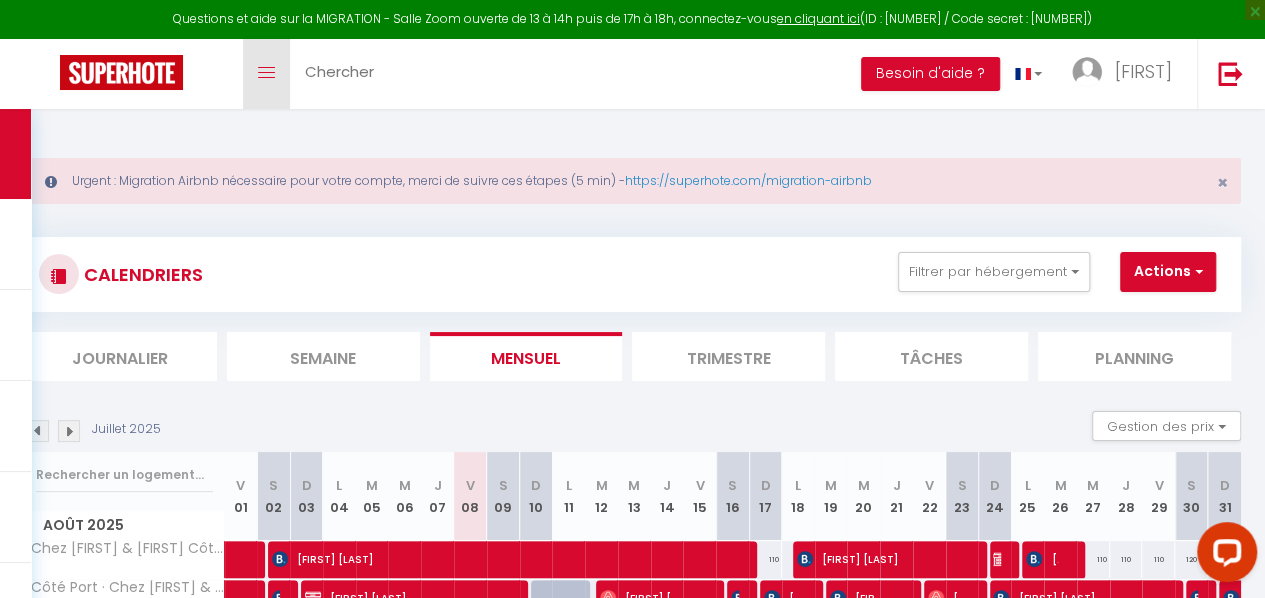 click on "Toggle menubar" at bounding box center (266, 74) 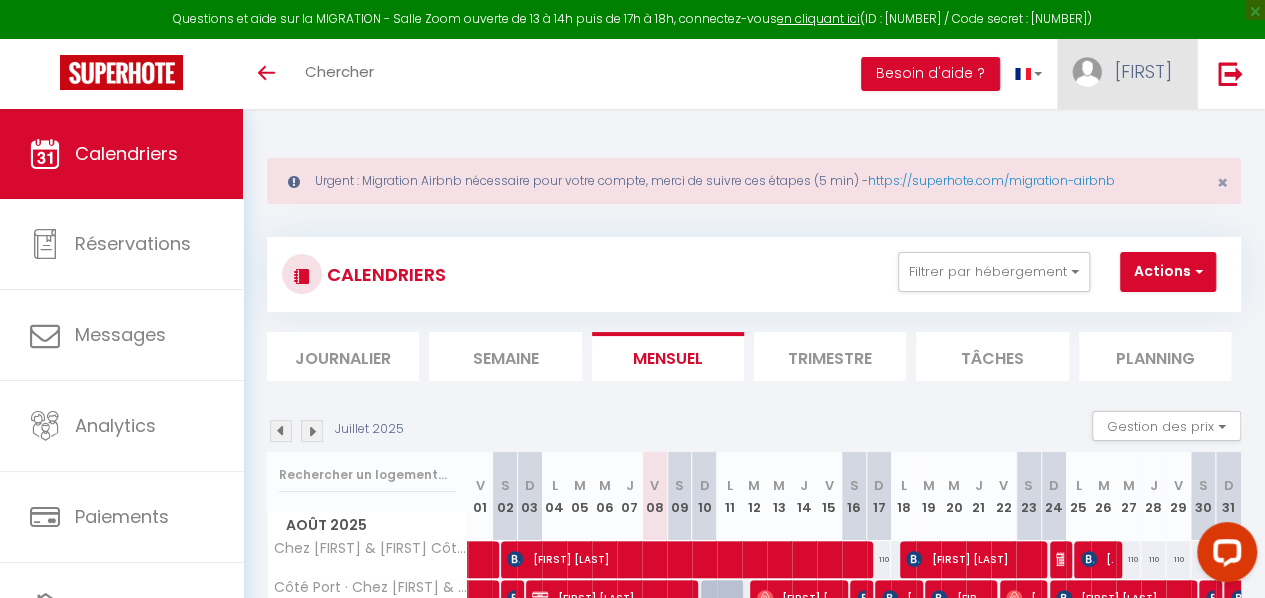 click on "[NAME]" at bounding box center (1127, 74) 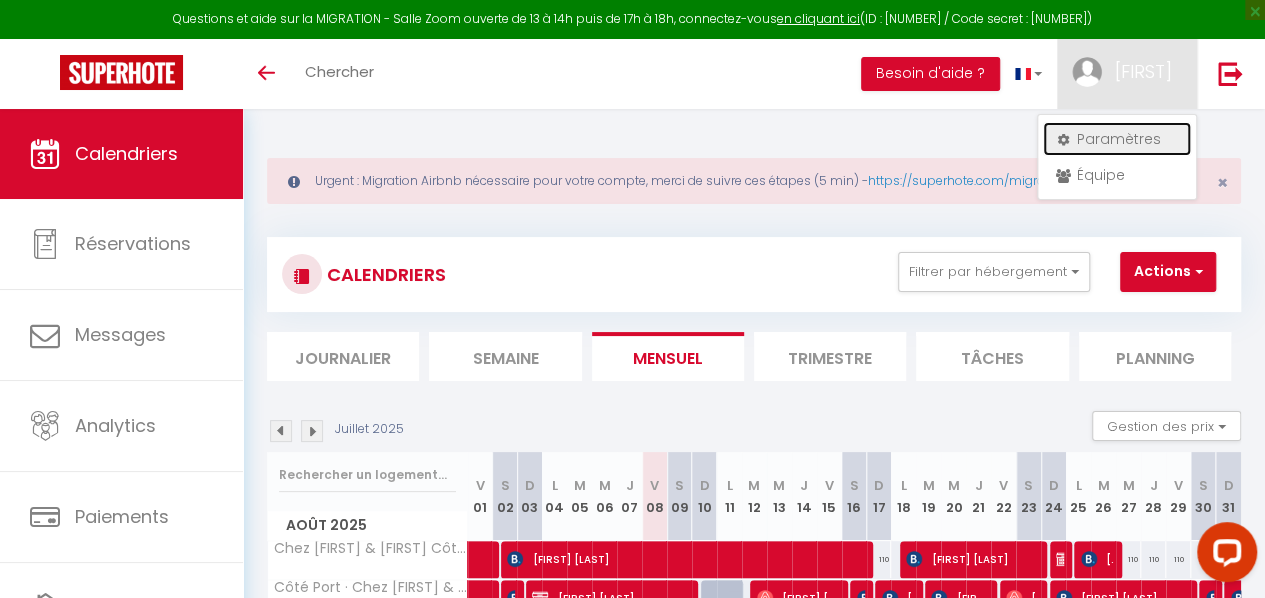 click on "Paramètres" at bounding box center (1117, 139) 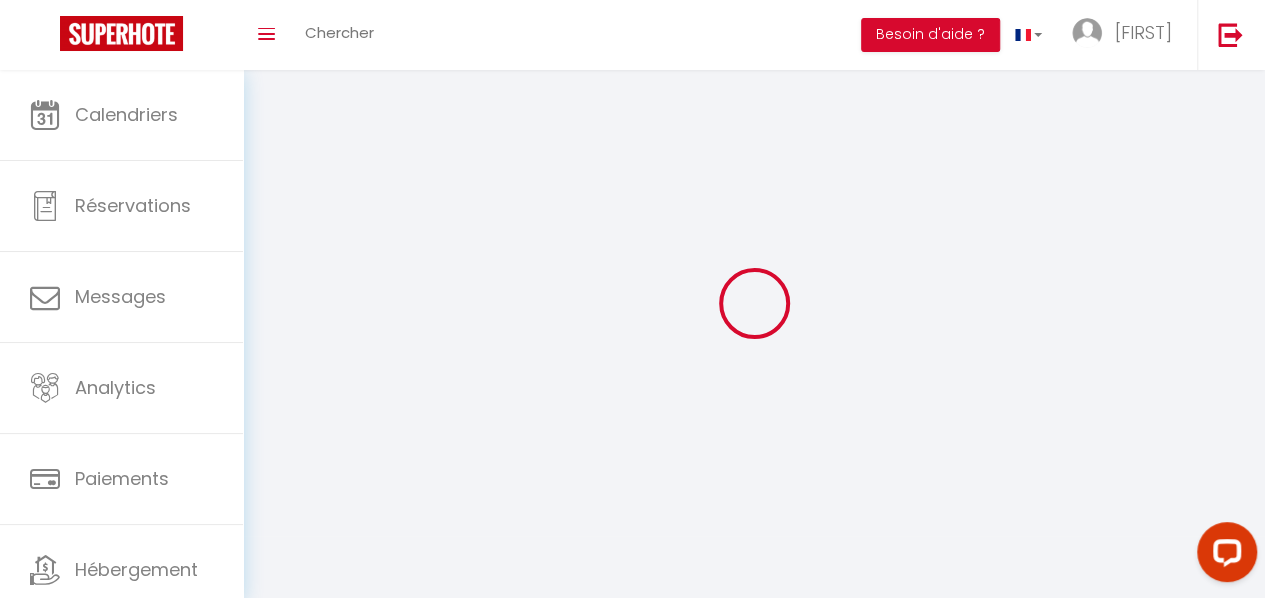 type on "[NAME]" 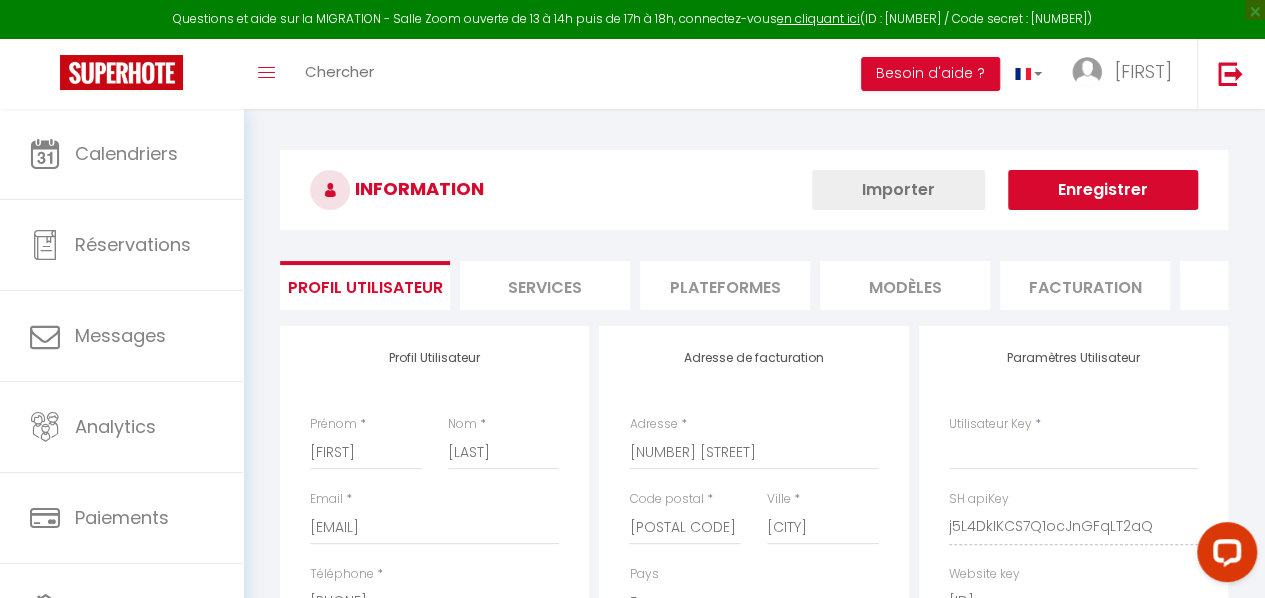 type on "j5L4DkIKCS7Q1ocJnGFqLT2aQ" 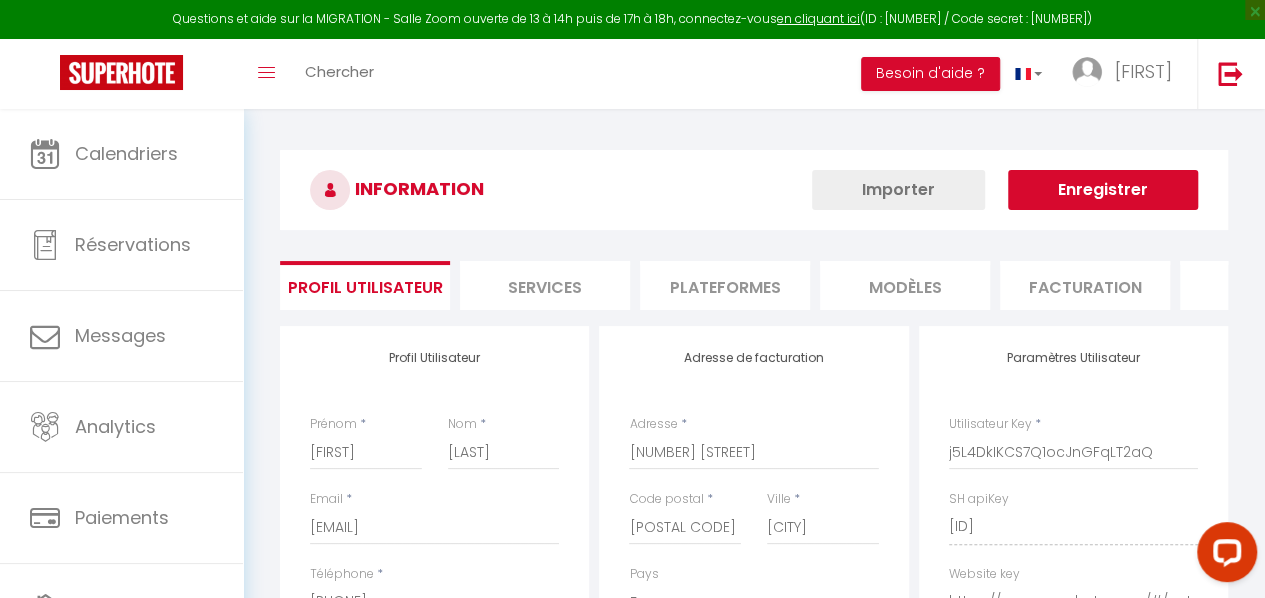 select on "fr" 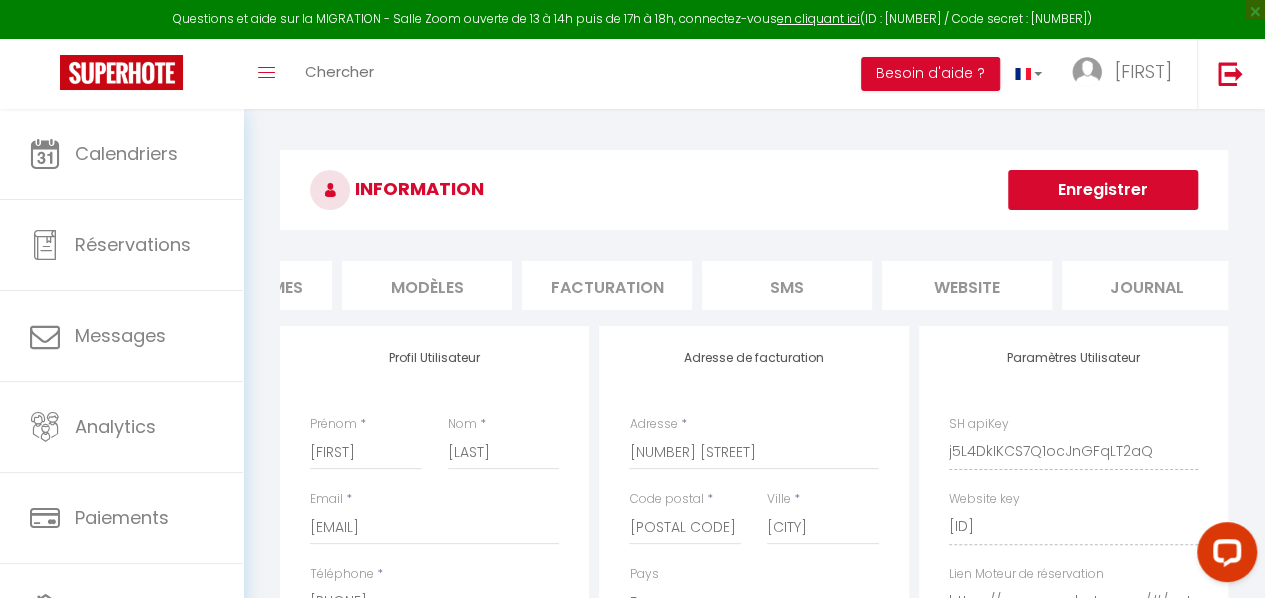 scroll, scrollTop: 0, scrollLeft: 492, axis: horizontal 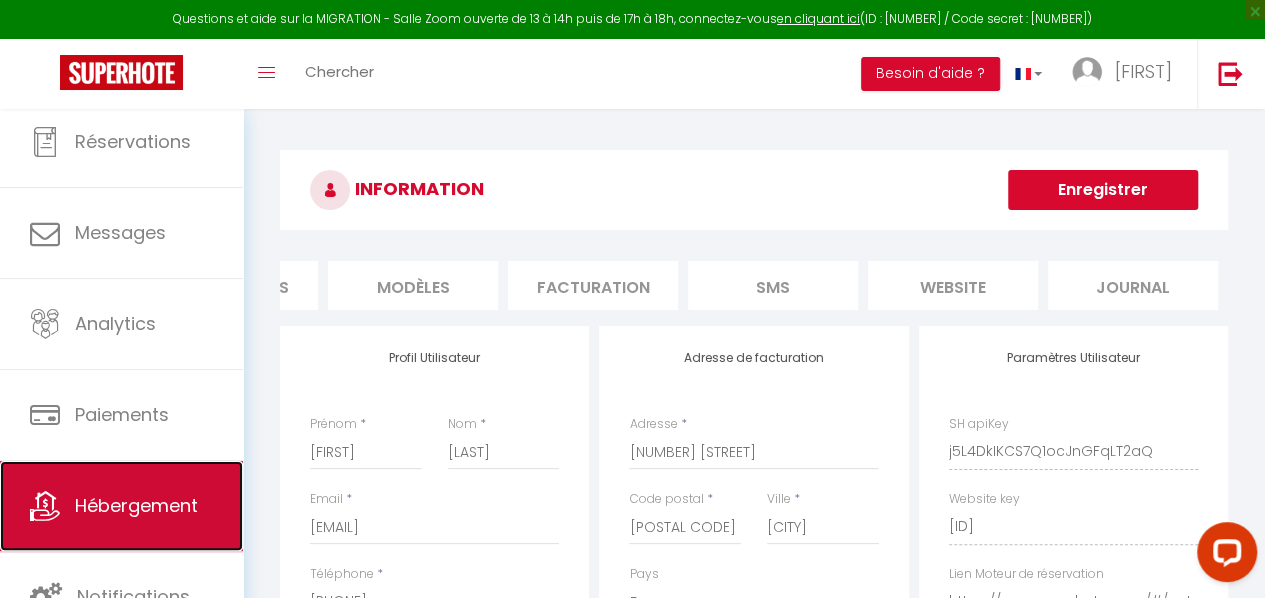 click on "Hébergement" at bounding box center [121, 506] 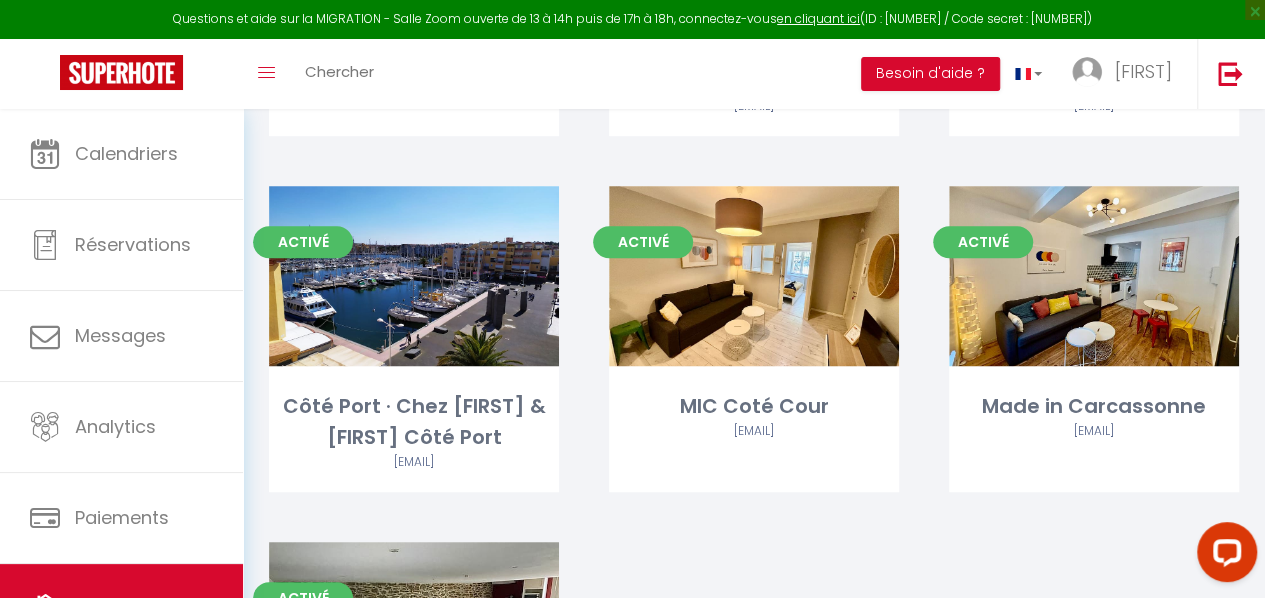 scroll, scrollTop: 516, scrollLeft: 0, axis: vertical 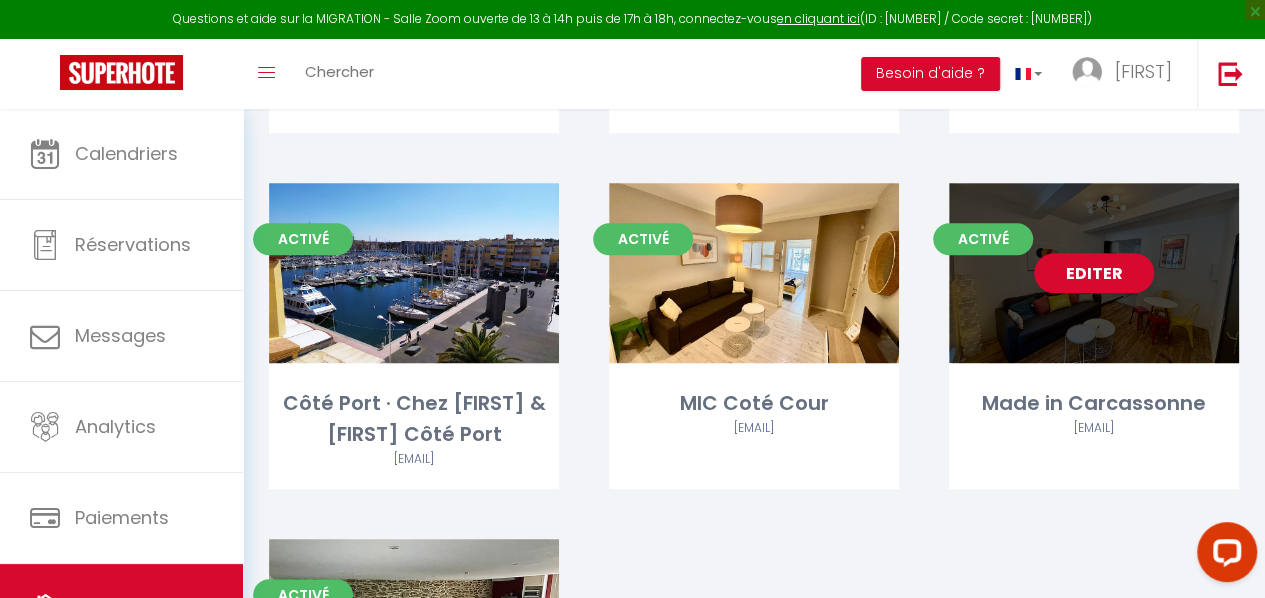 click on "Editer" at bounding box center (1094, 273) 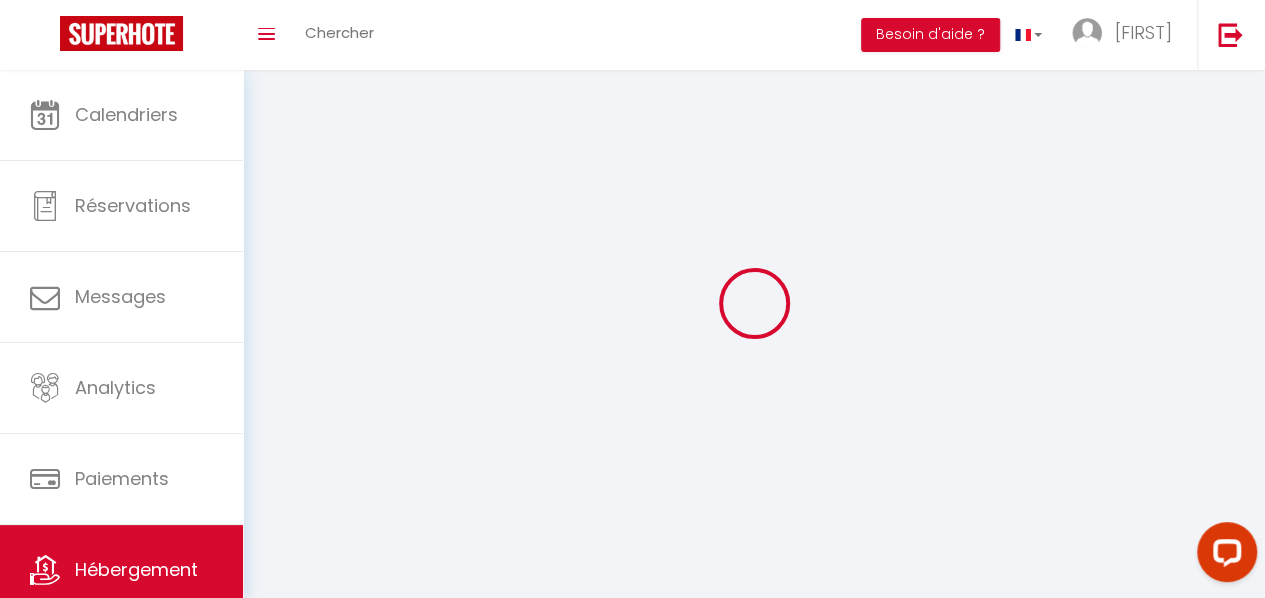 select on "1" 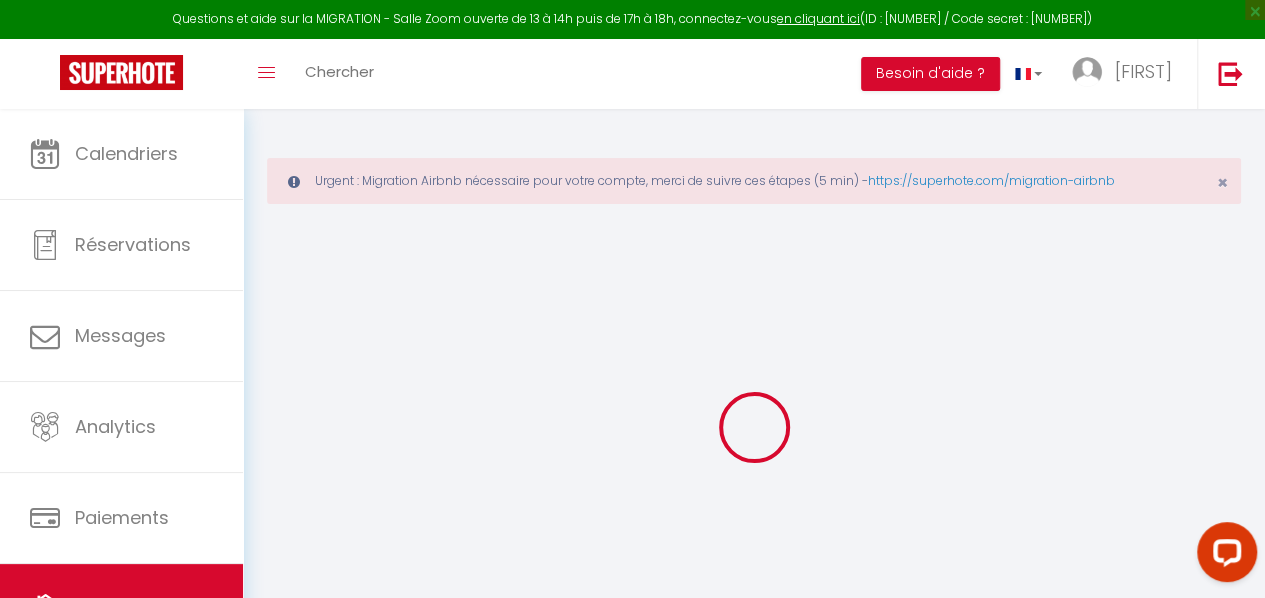 select 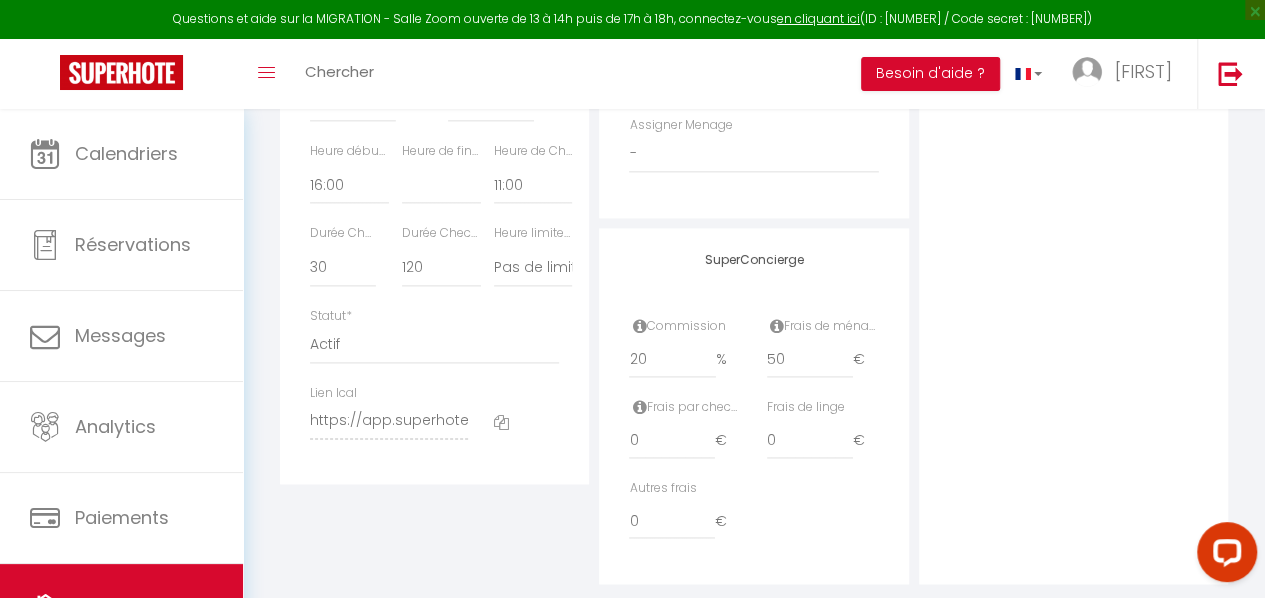 scroll, scrollTop: 1262, scrollLeft: 0, axis: vertical 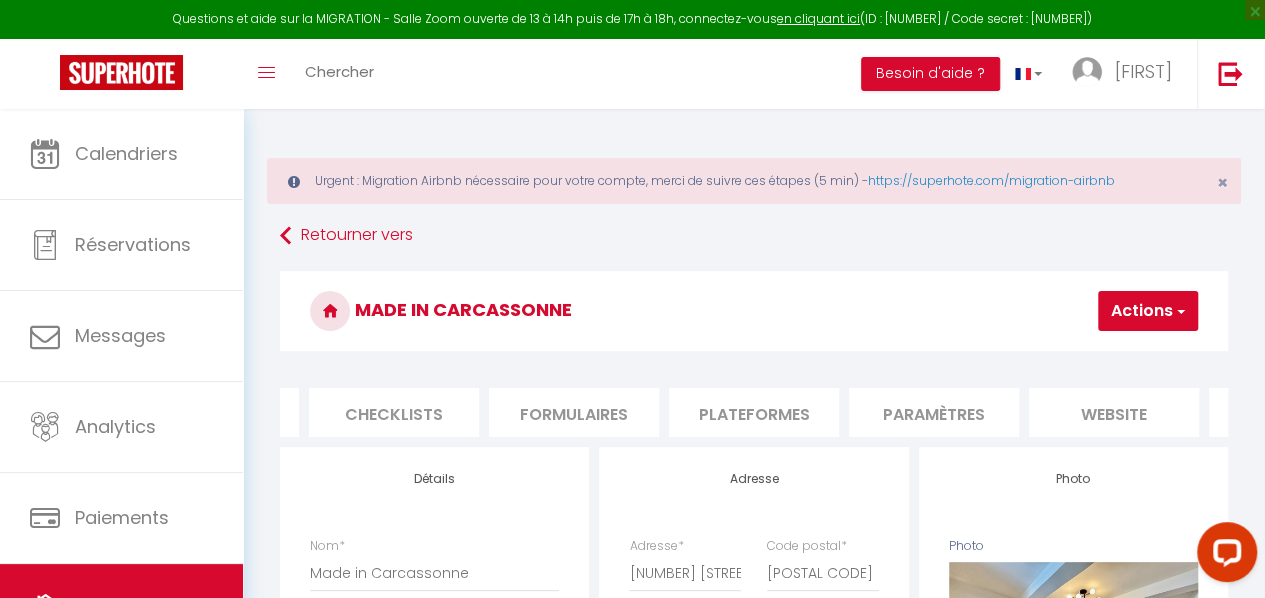 click on "Plateformes" at bounding box center (754, 412) 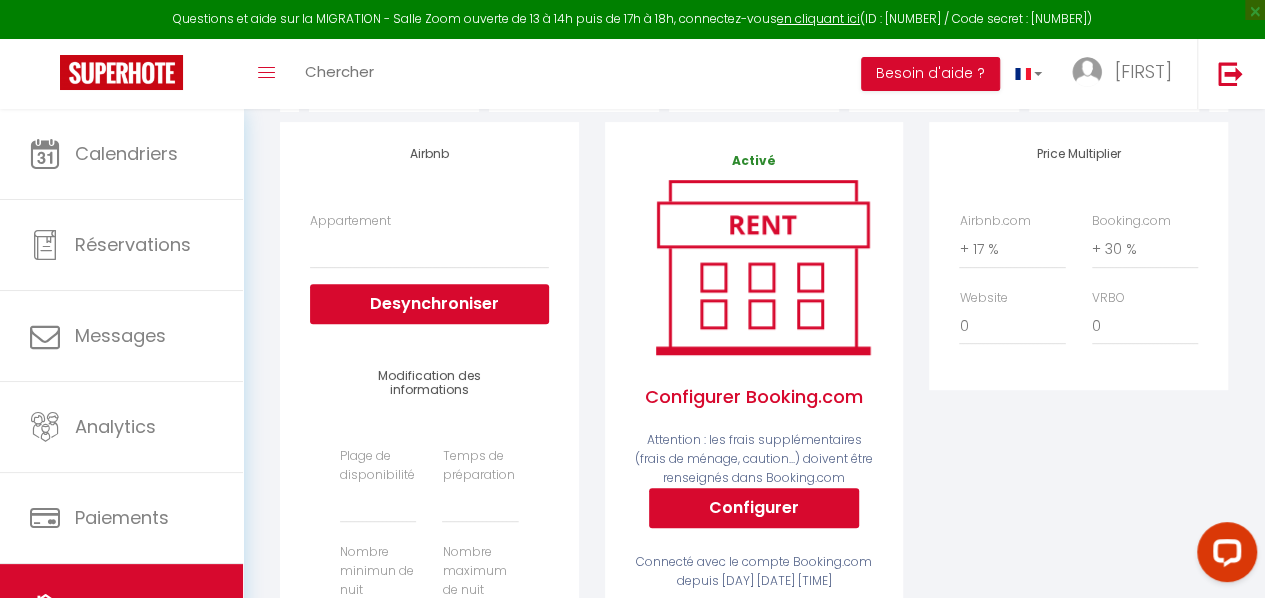scroll, scrollTop: 323, scrollLeft: 0, axis: vertical 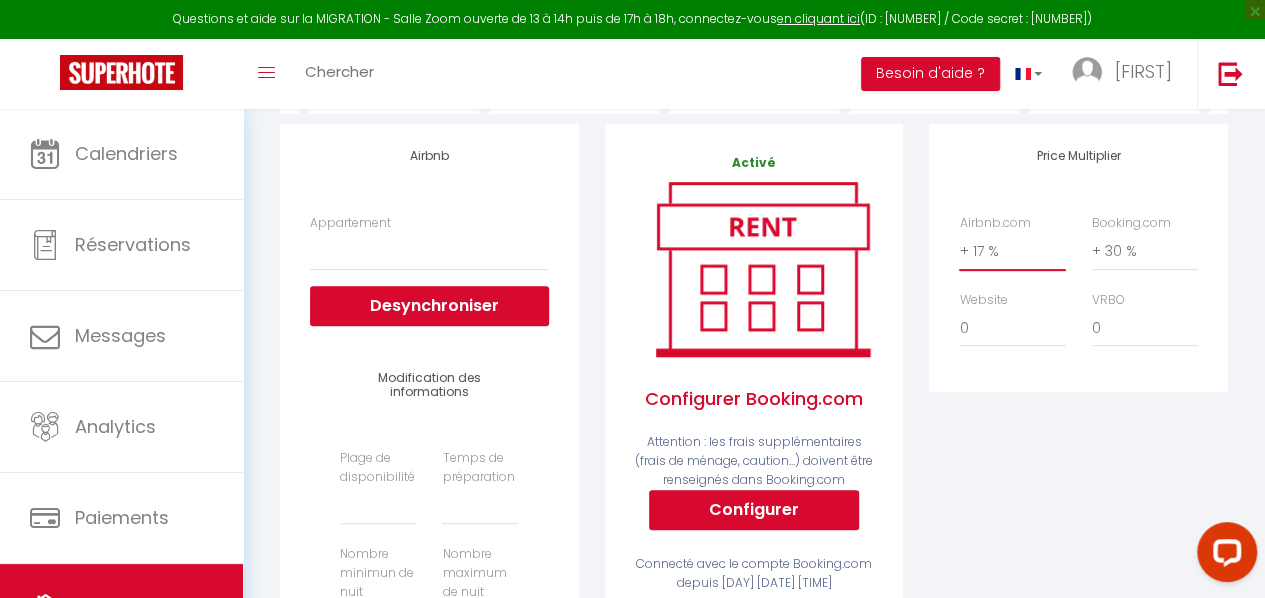 click on "0
+ 1 %
+ 2 %
+ 3 %
+ 4 %
+ 5 %
+ 6 %
+ 7 %
+ 8 %
+ 9 %" at bounding box center (1012, 251) 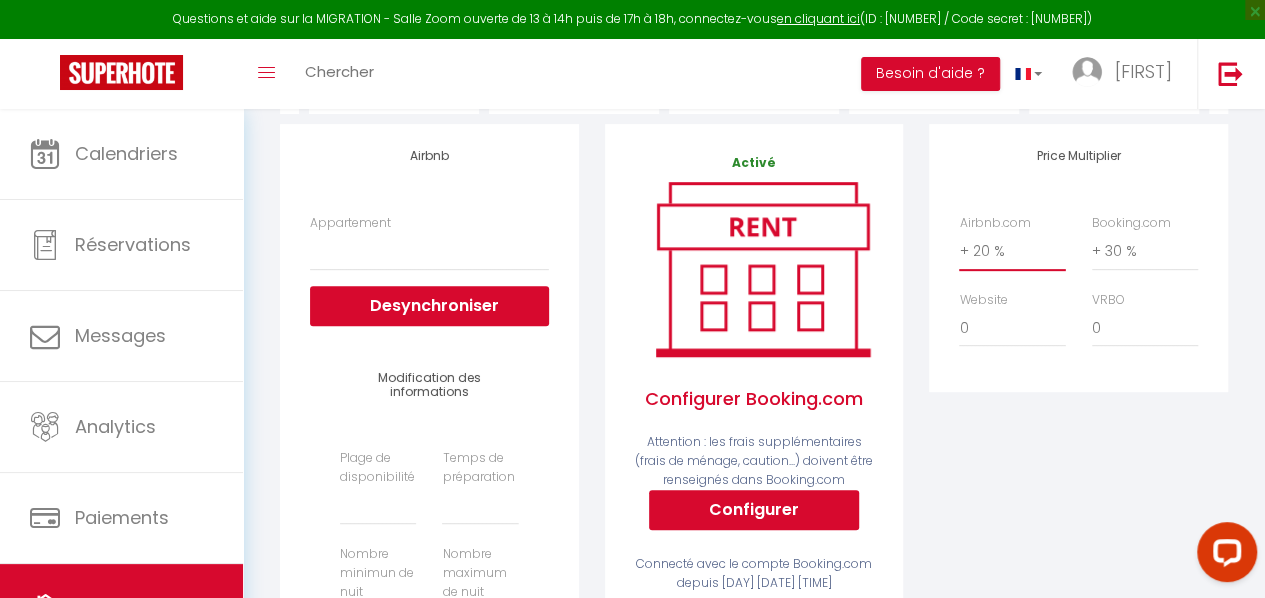 select 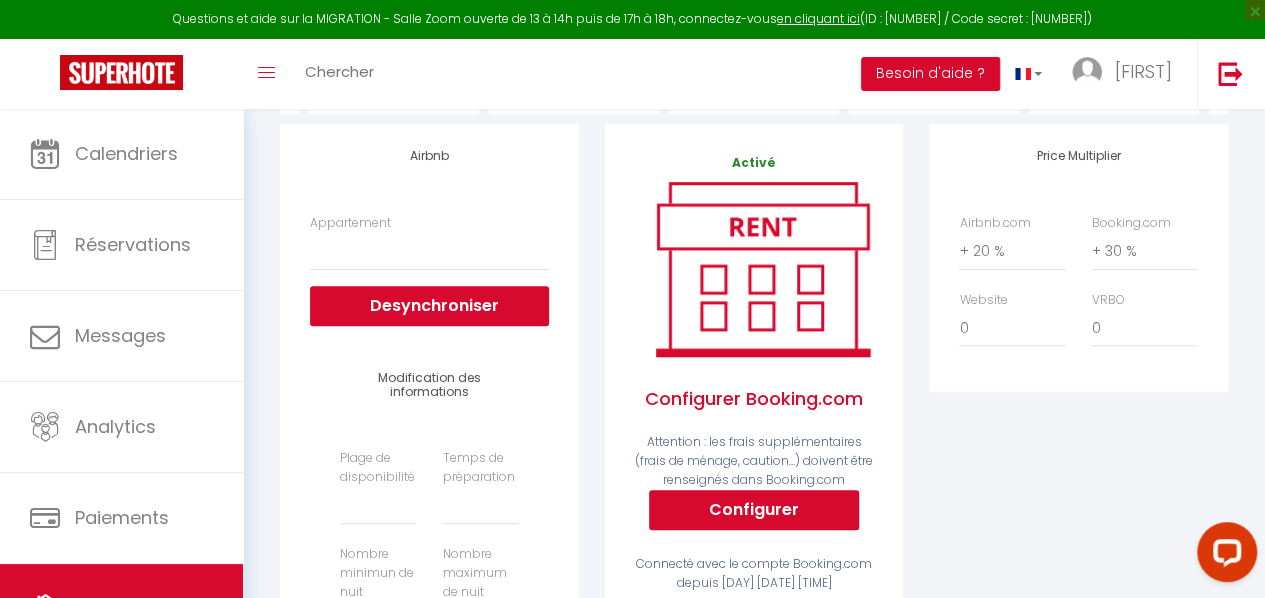 click on "Price Multiplier
Airbnb.com
0
+ 1 %
+ 2 %
+ 3 %
+ 4 %
+ 5 %
+ 6 %
+ 7 %" at bounding box center [1078, 489] 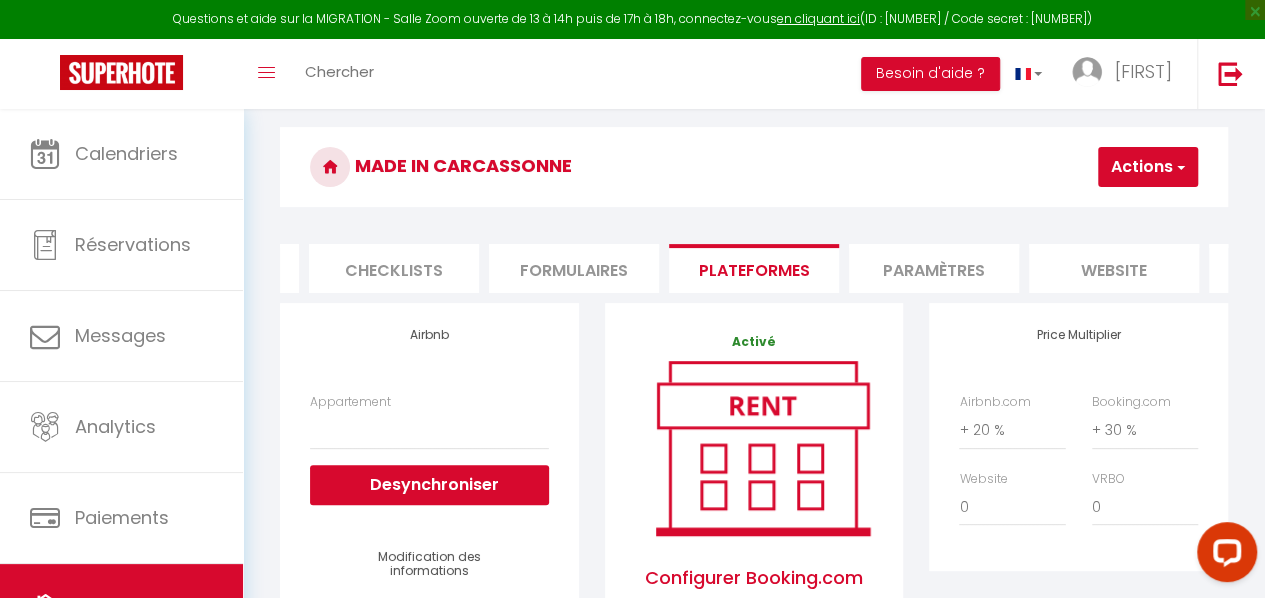 scroll, scrollTop: 0, scrollLeft: 0, axis: both 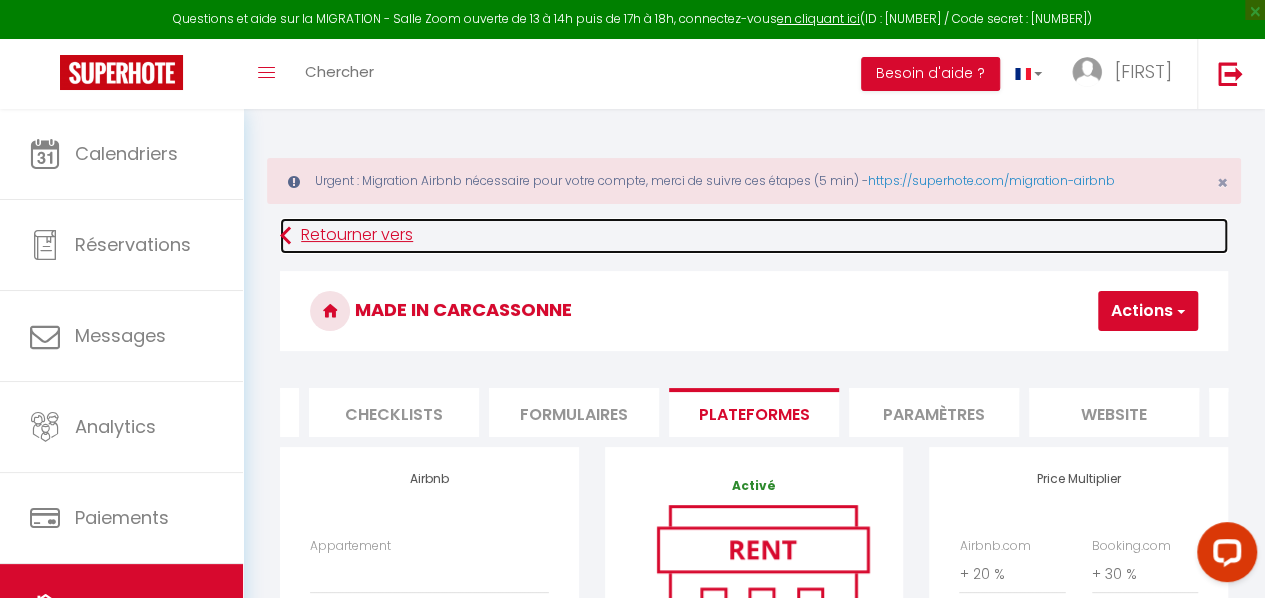 click on "Retourner vers" at bounding box center (754, 236) 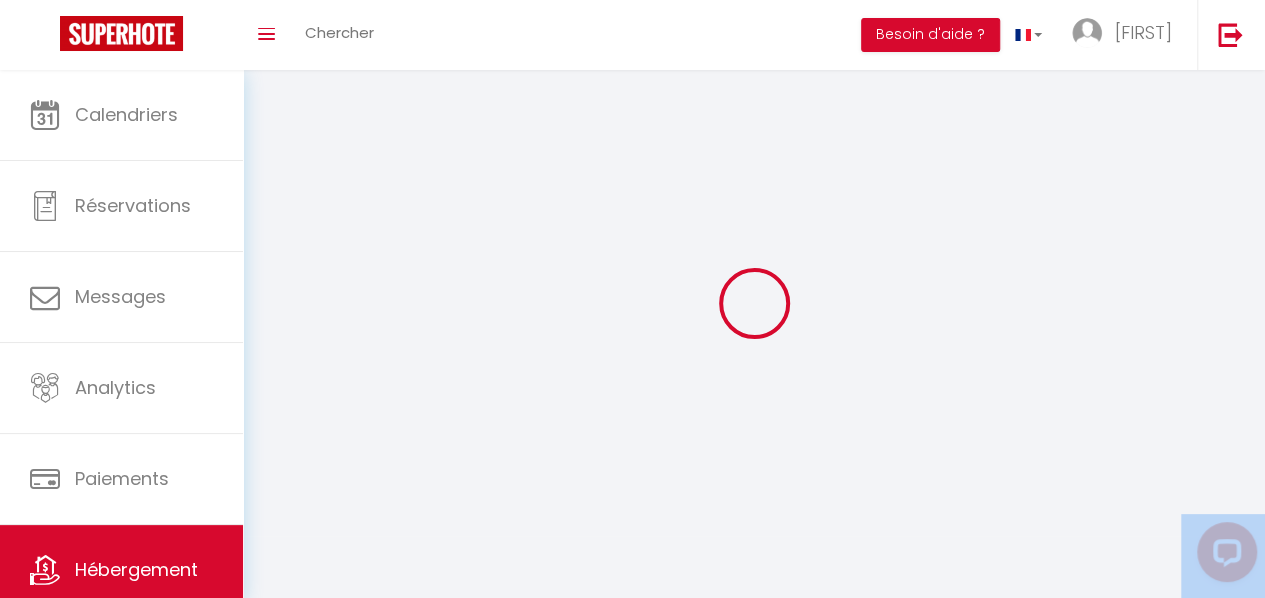 click at bounding box center (754, 303) 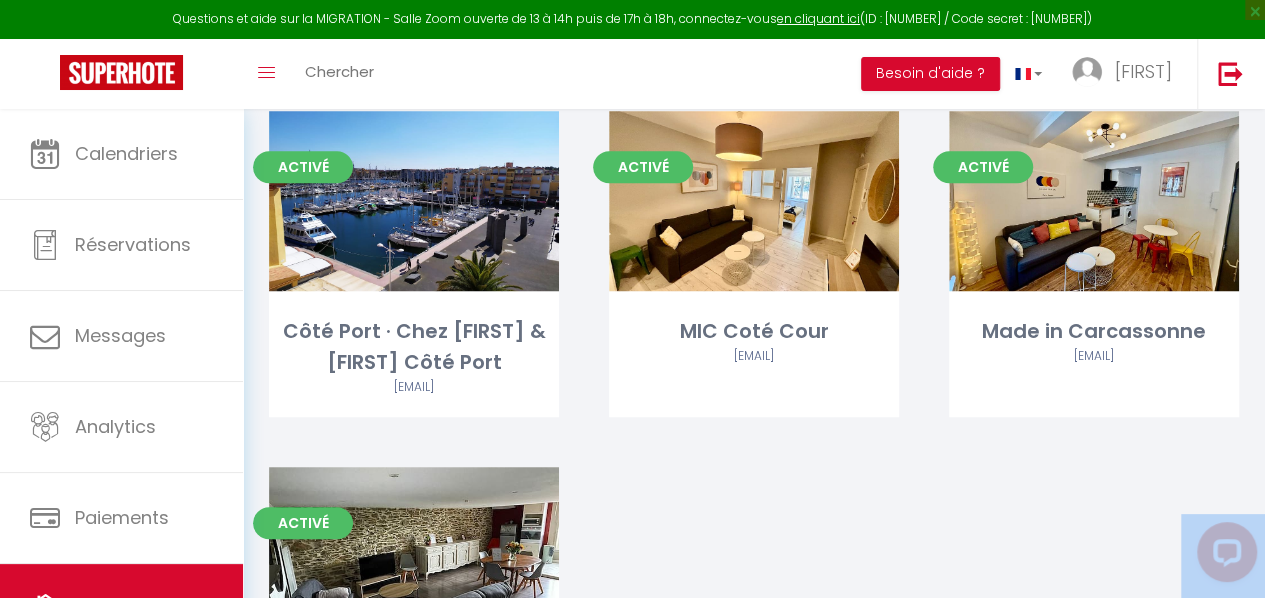 scroll, scrollTop: 596, scrollLeft: 0, axis: vertical 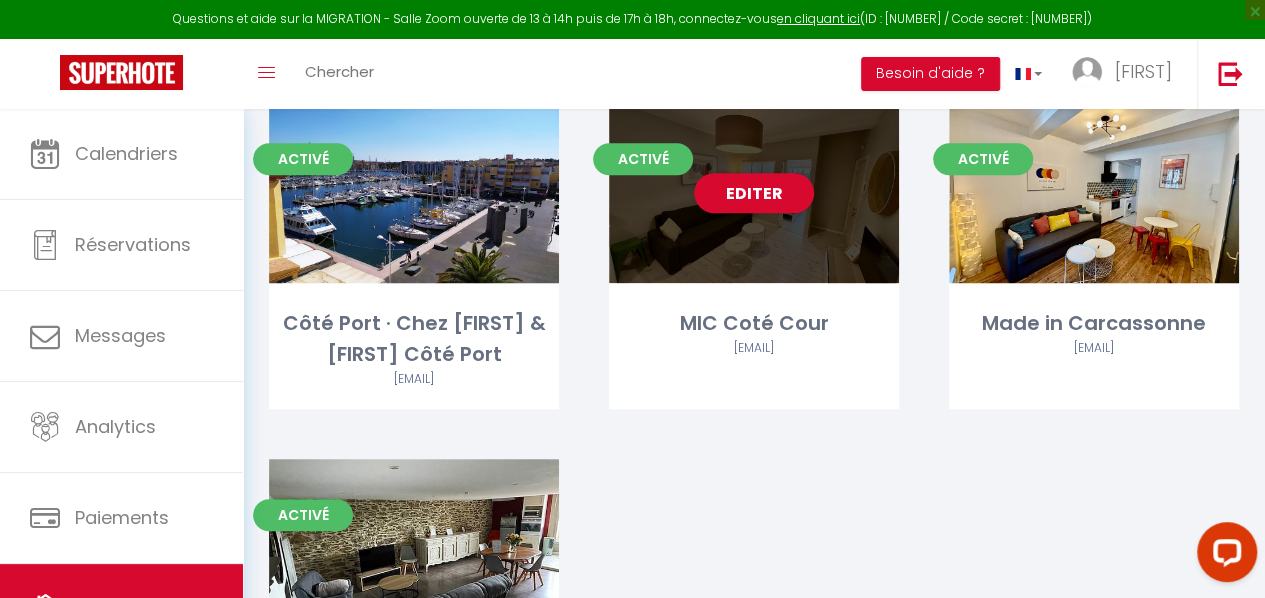 click on "MIC Coté Cour" at bounding box center (754, 323) 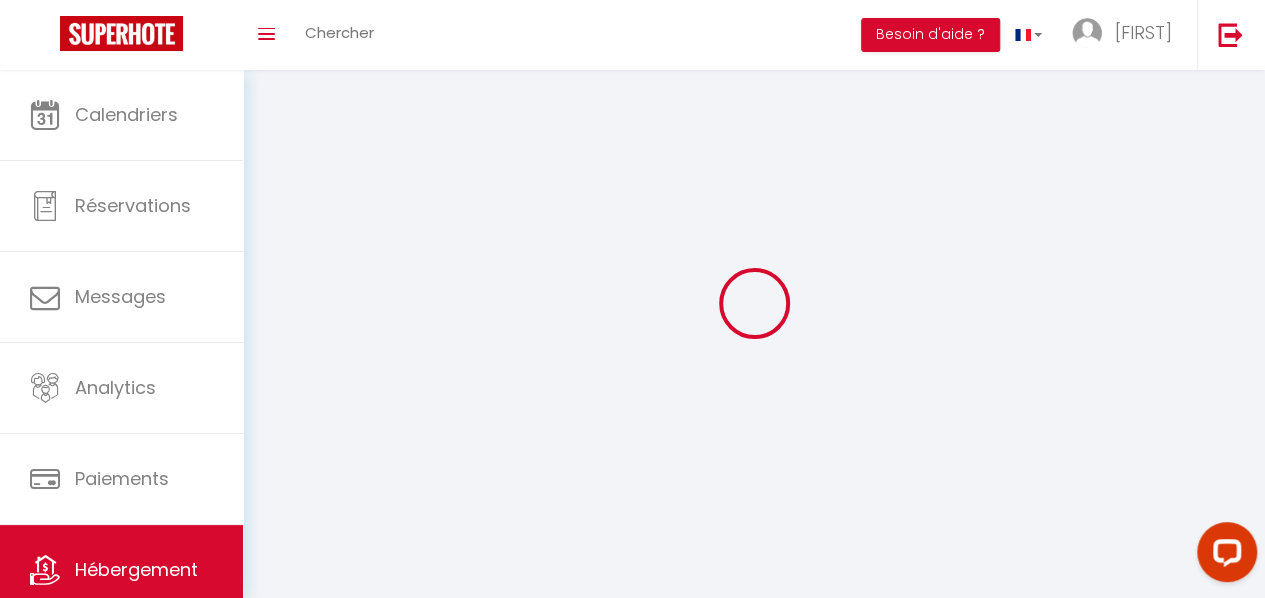 select on "28" 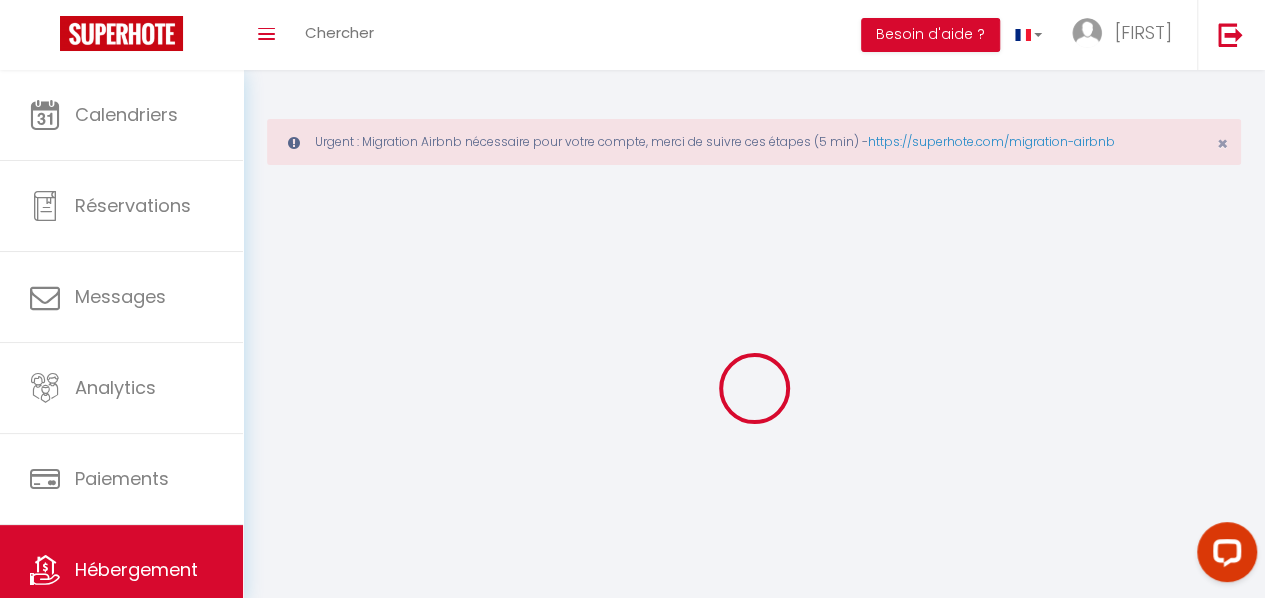 select 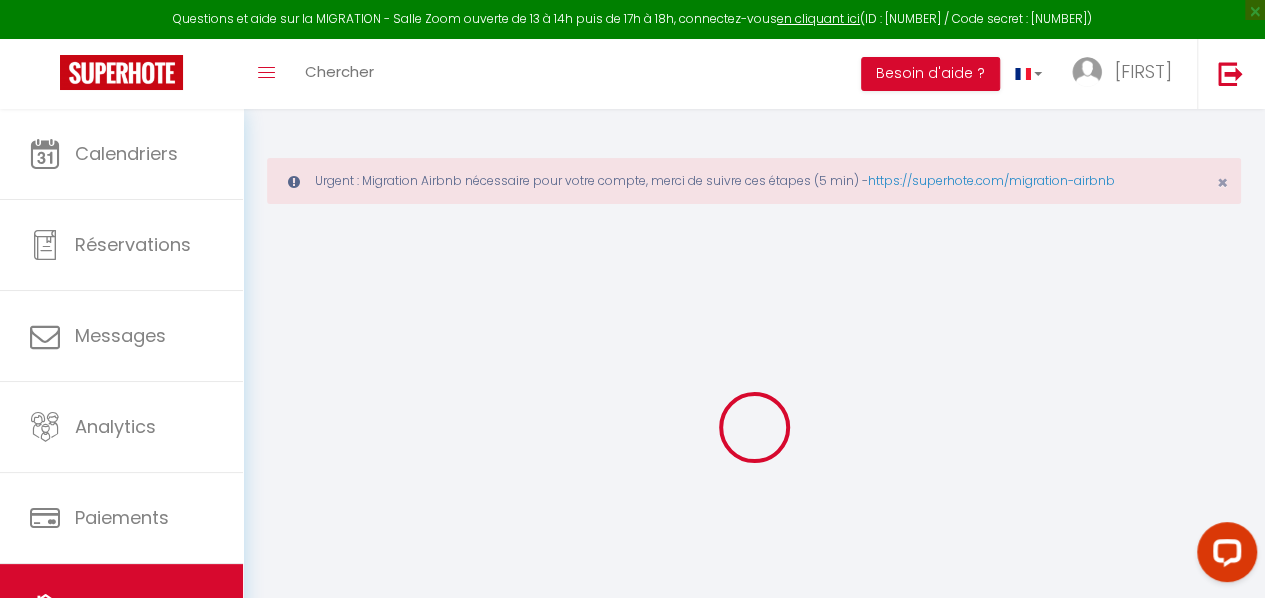 select 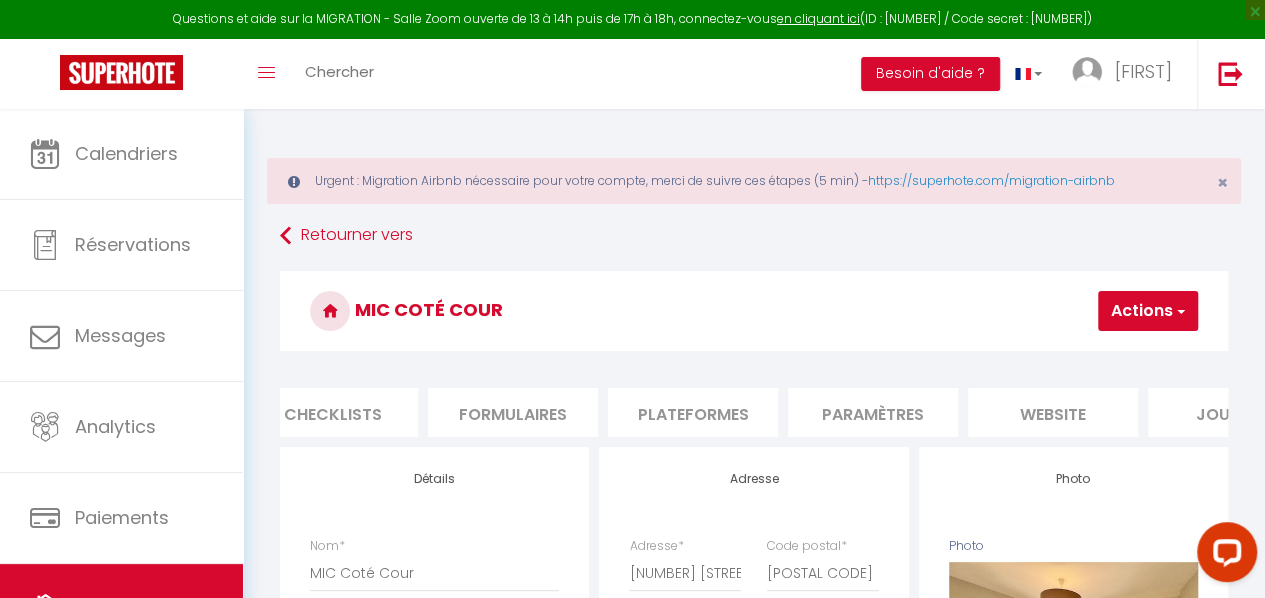 scroll, scrollTop: 0, scrollLeft: 755, axis: horizontal 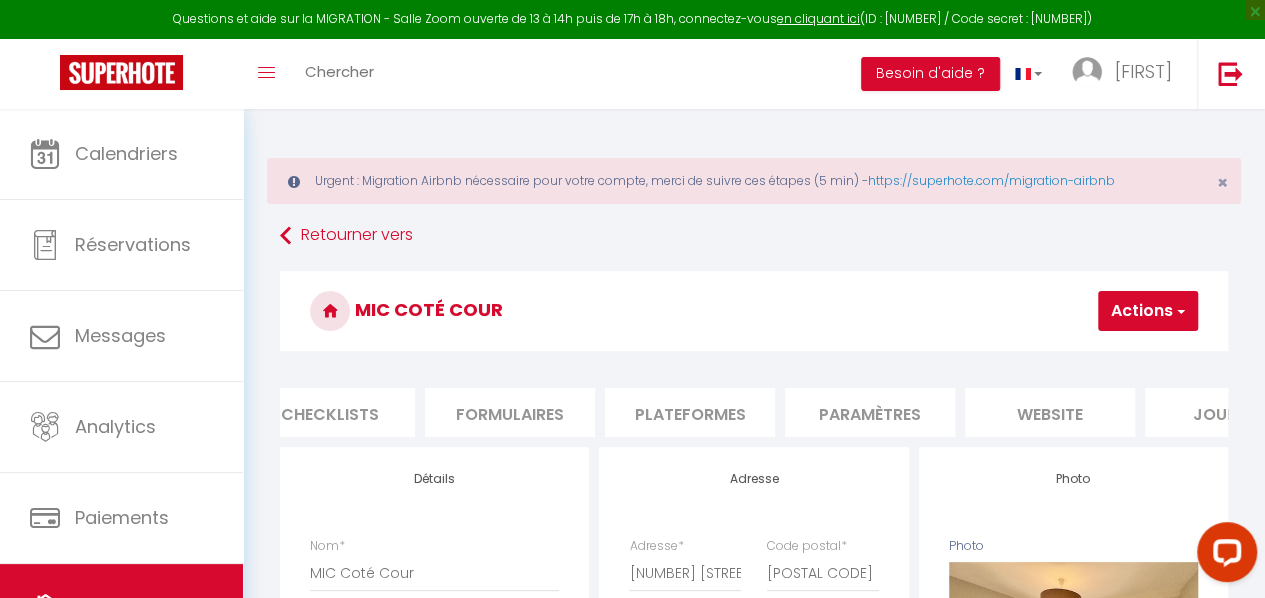 click on "Plateformes" at bounding box center (690, 412) 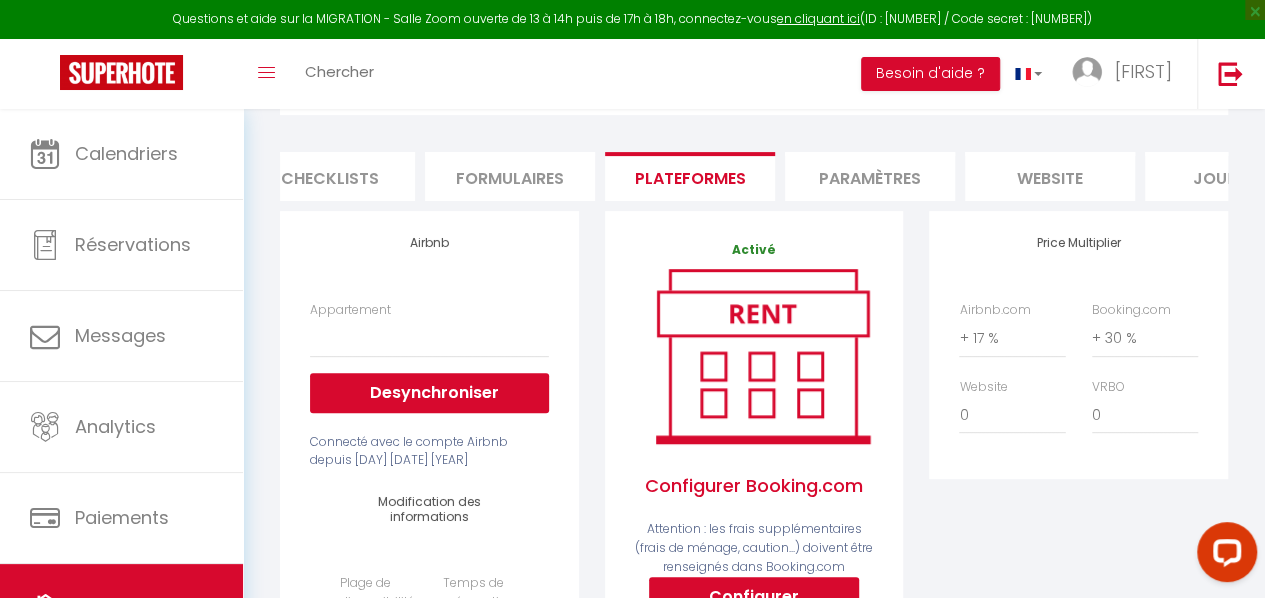 scroll, scrollTop: 248, scrollLeft: 0, axis: vertical 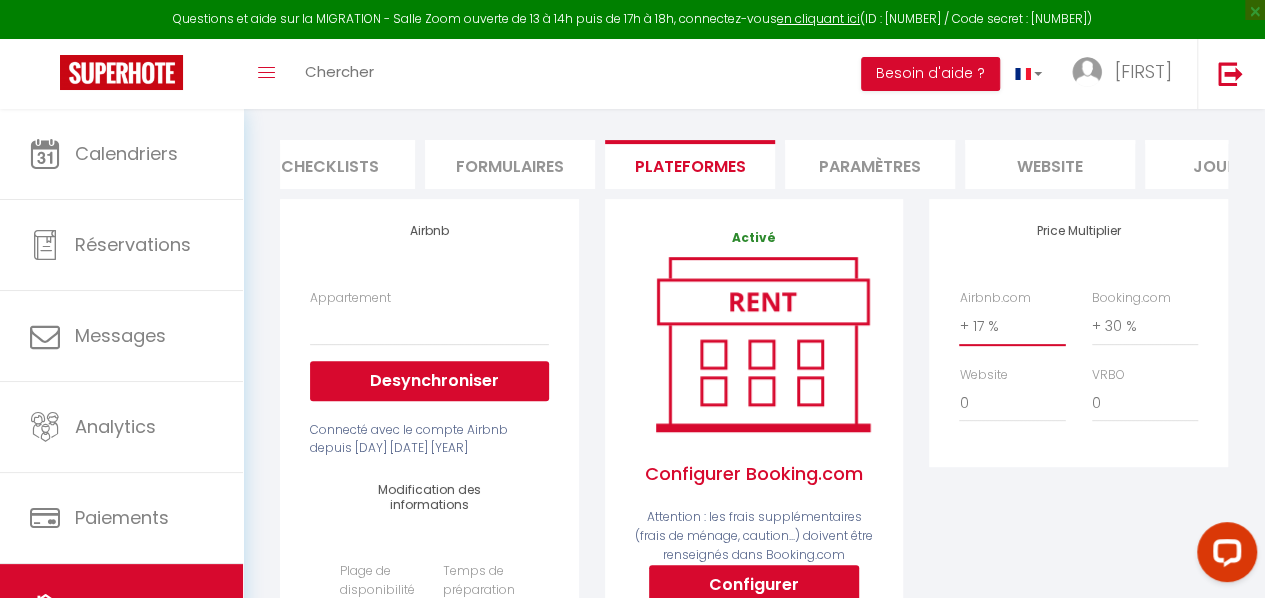 click on "0
+ 1 %
+ 2 %
+ 3 %
+ 4 %
+ 5 %
+ 6 %
+ 7 %
+ 8 %
+ 9 %" at bounding box center [1012, 326] 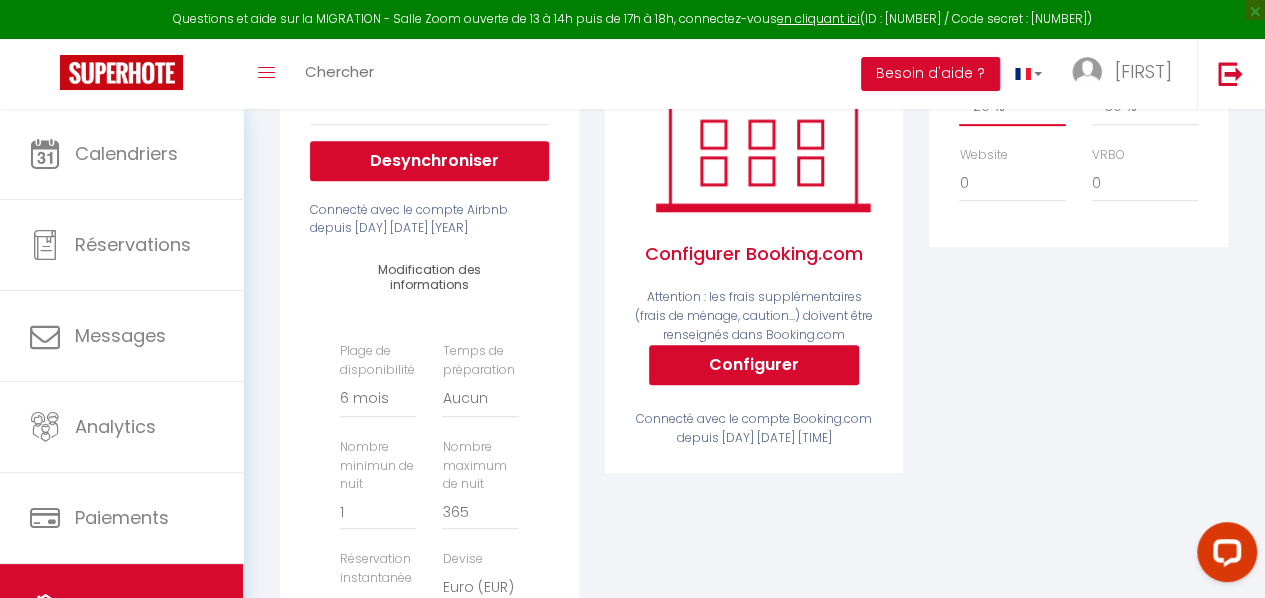 scroll, scrollTop: 537, scrollLeft: 0, axis: vertical 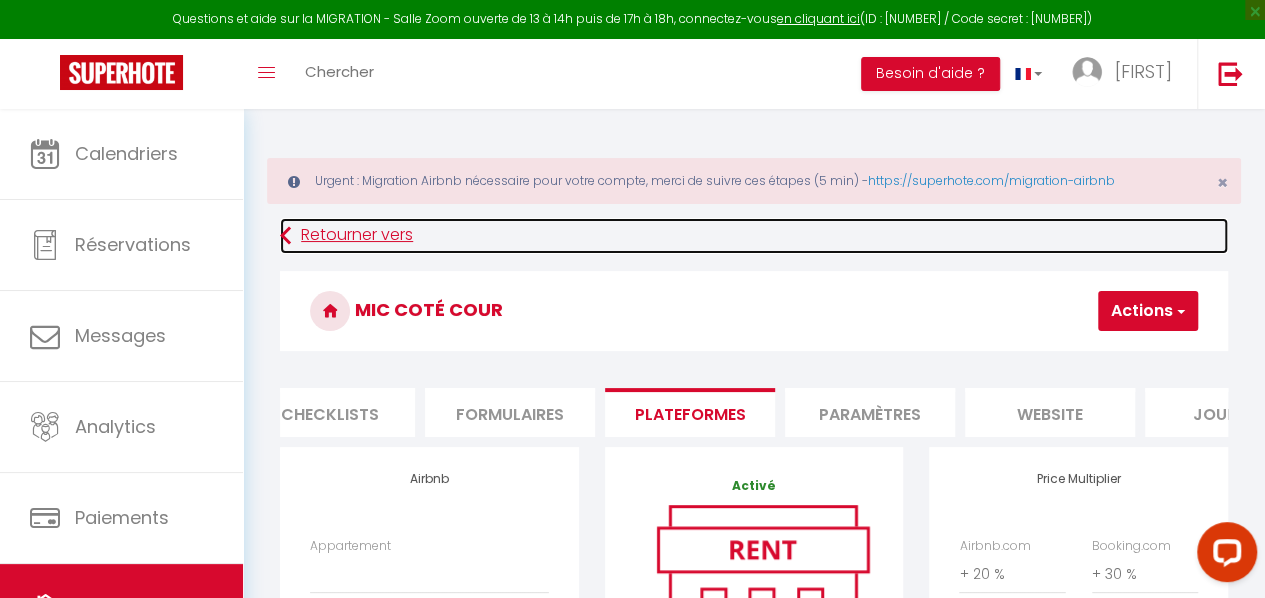click on "Retourner vers" at bounding box center [754, 236] 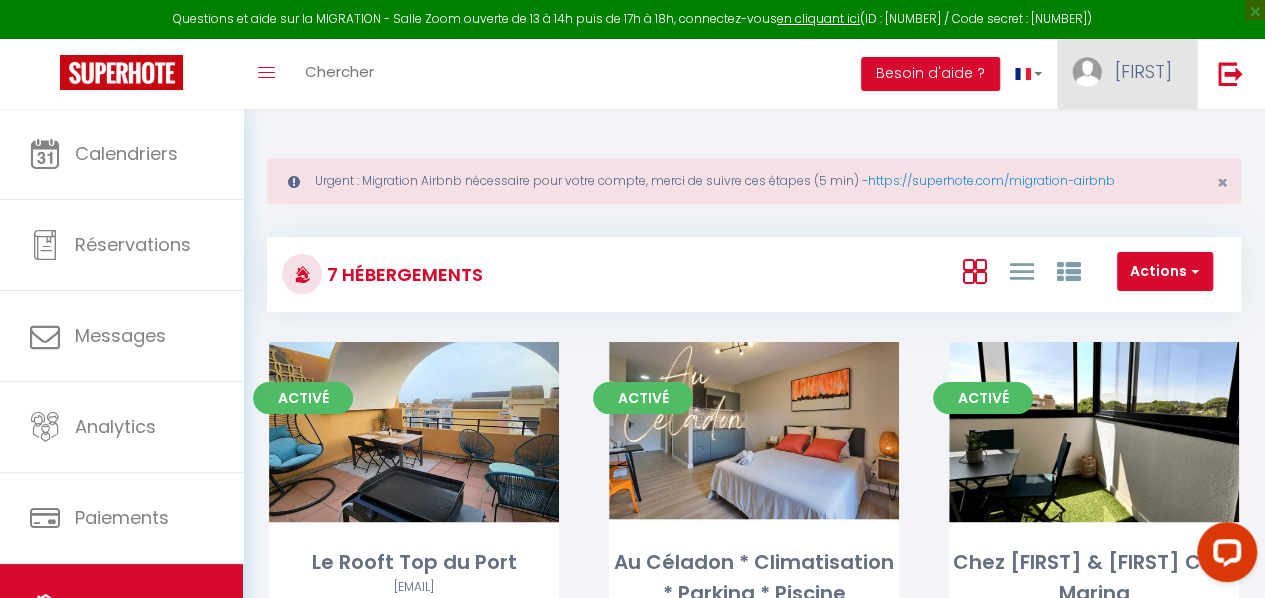 click on "[NAME]" at bounding box center (1143, 71) 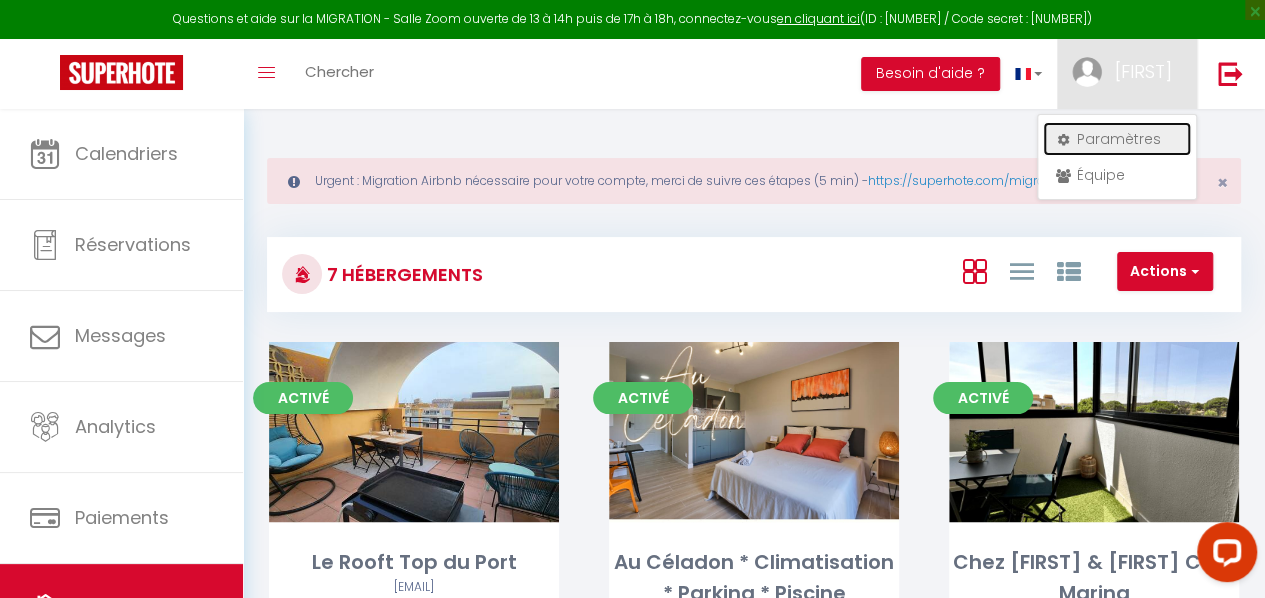 click on "Paramètres" at bounding box center (1117, 139) 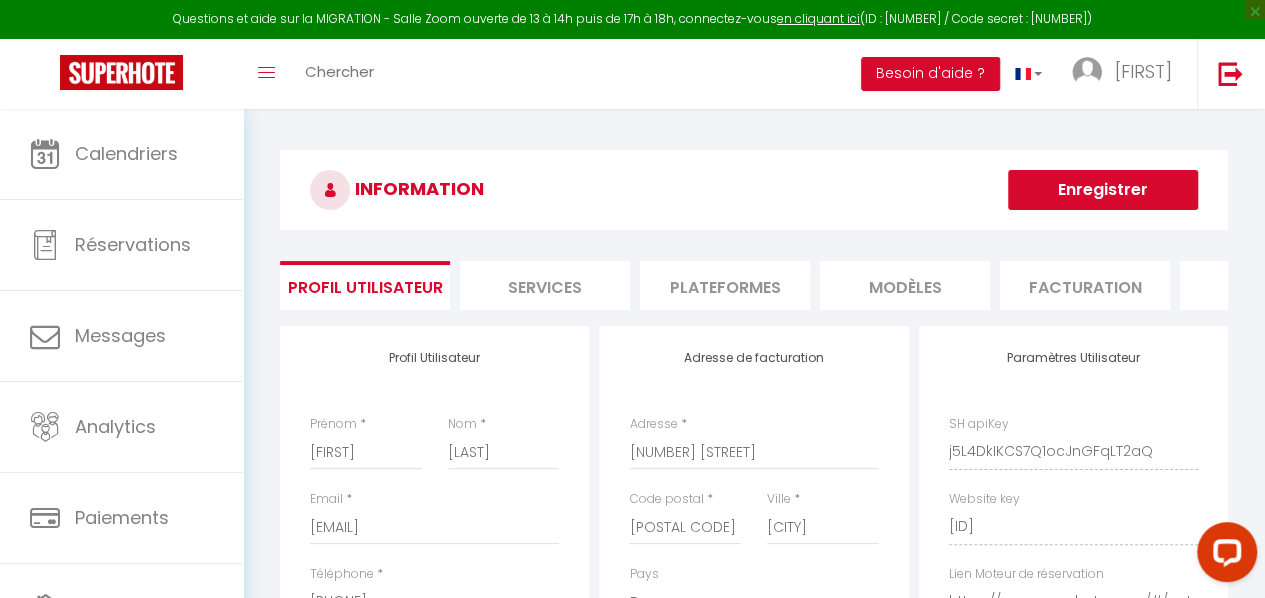 click on "Plateformes" at bounding box center [725, 285] 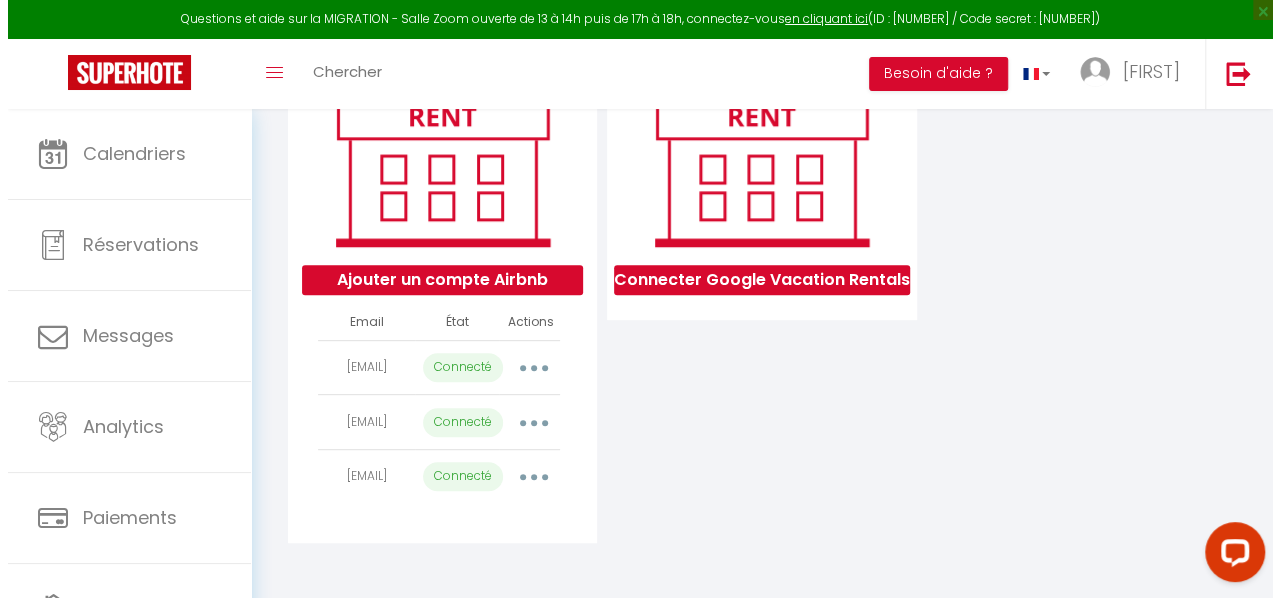 scroll, scrollTop: 292, scrollLeft: 0, axis: vertical 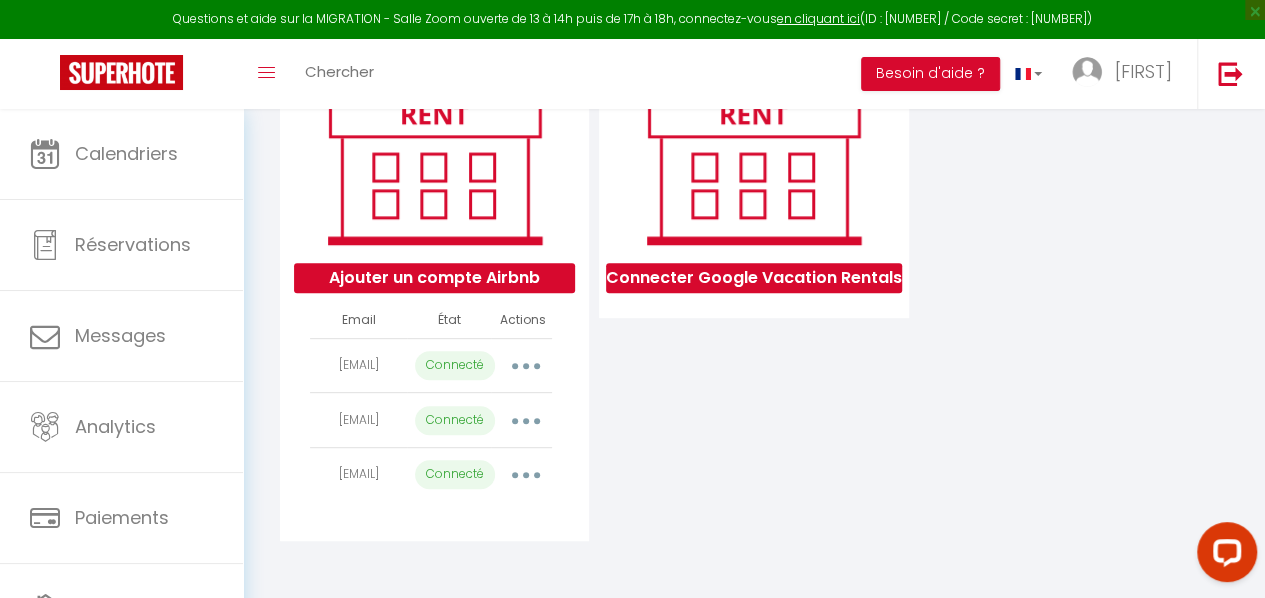click at bounding box center (525, 366) 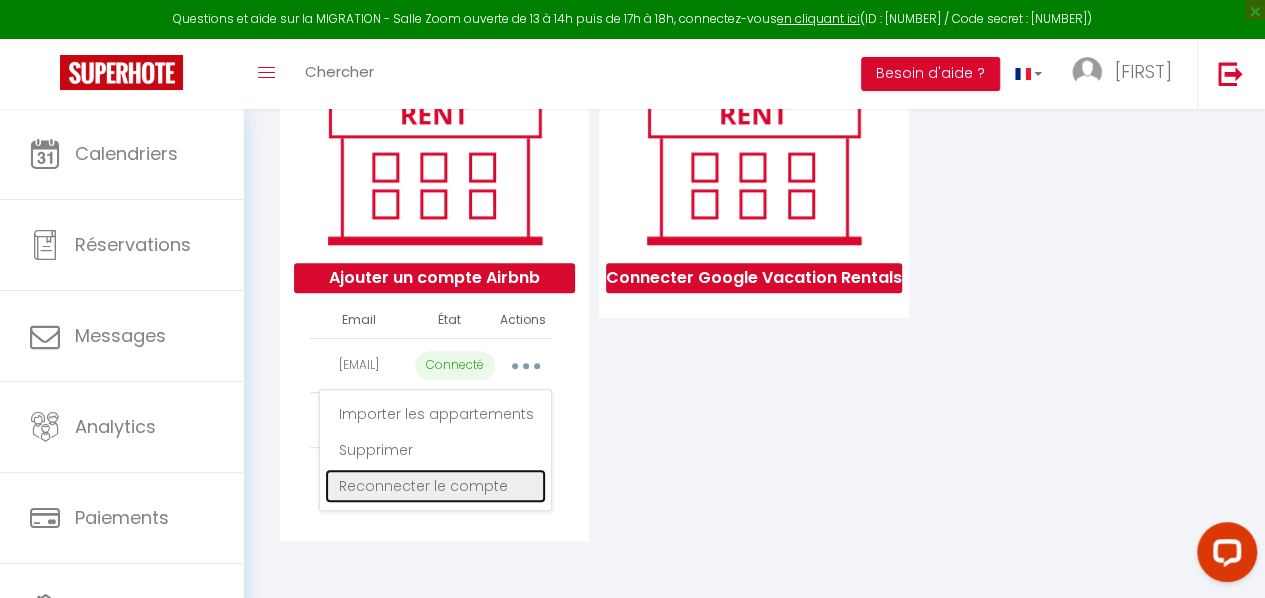 click on "Reconnecter le compte" at bounding box center (435, 486) 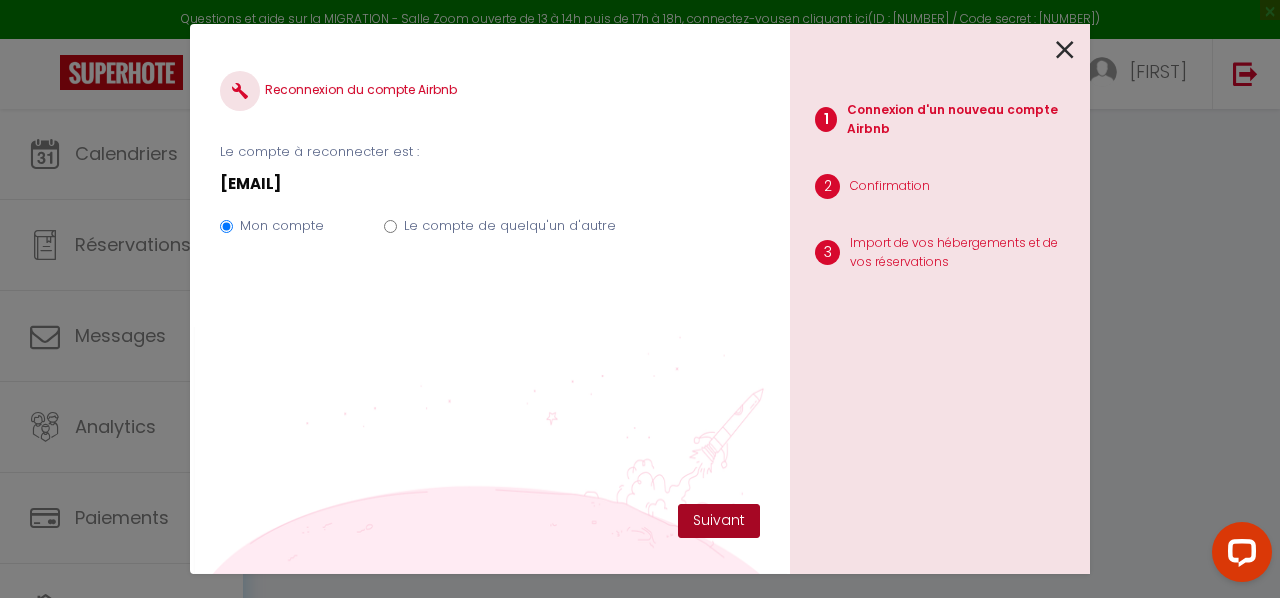 click on "Suivant" at bounding box center [719, 521] 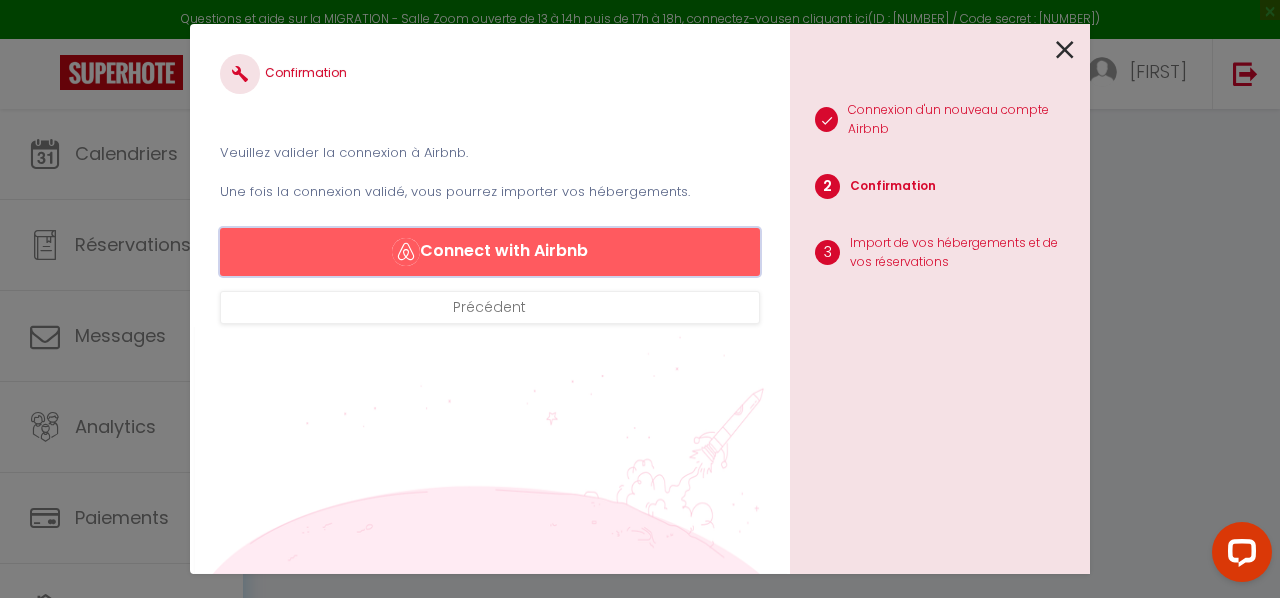 click on "Connect with Airbnb" at bounding box center (490, 252) 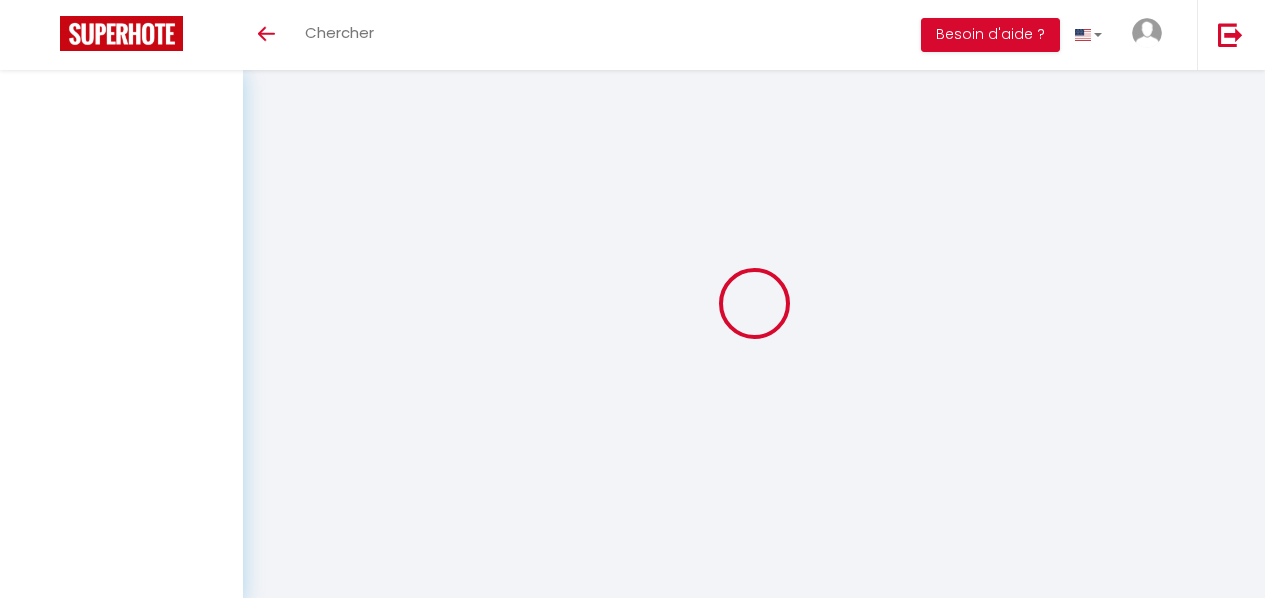 scroll, scrollTop: 0, scrollLeft: 0, axis: both 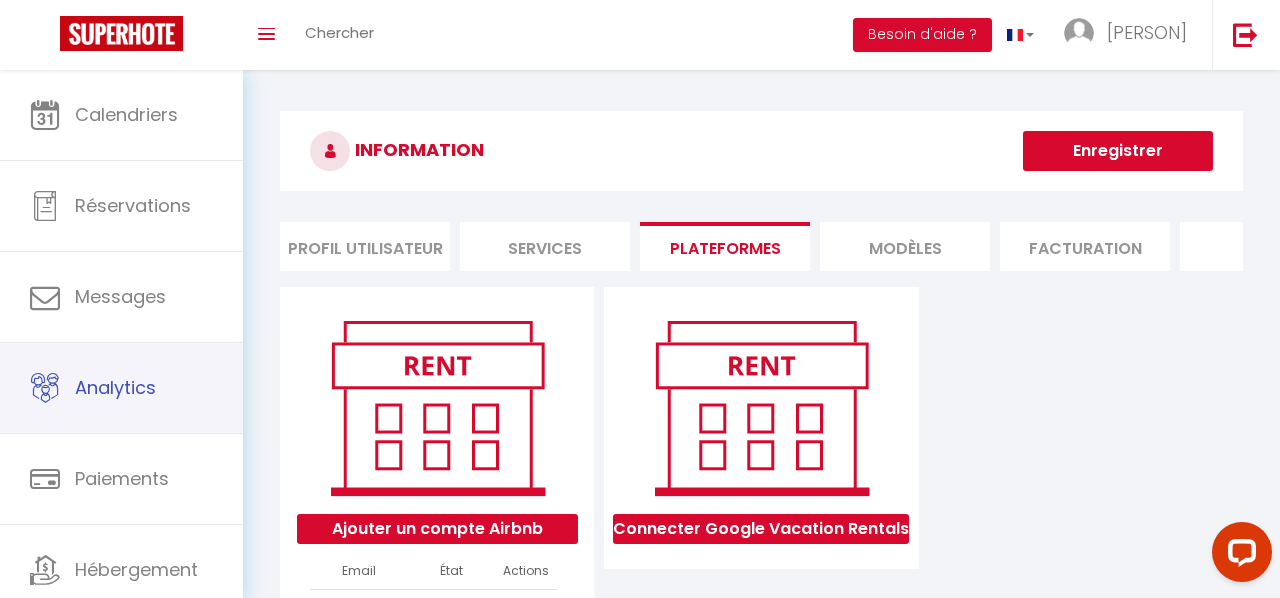 select on "53965" 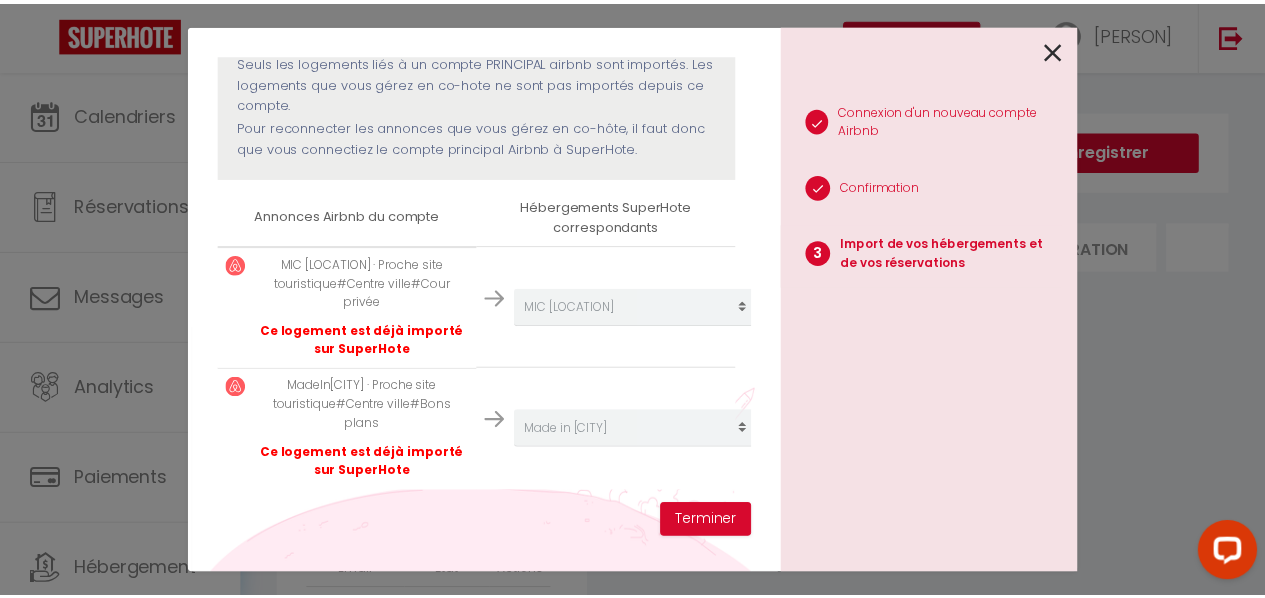 scroll, scrollTop: 233, scrollLeft: 0, axis: vertical 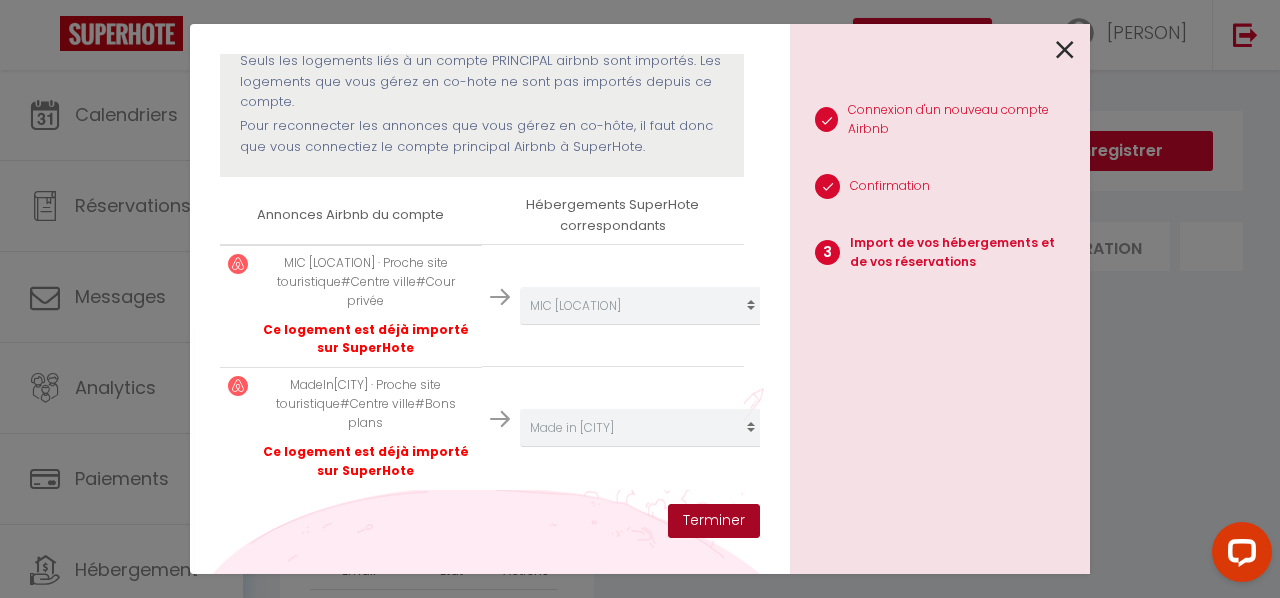 click on "Terminer" at bounding box center [714, 521] 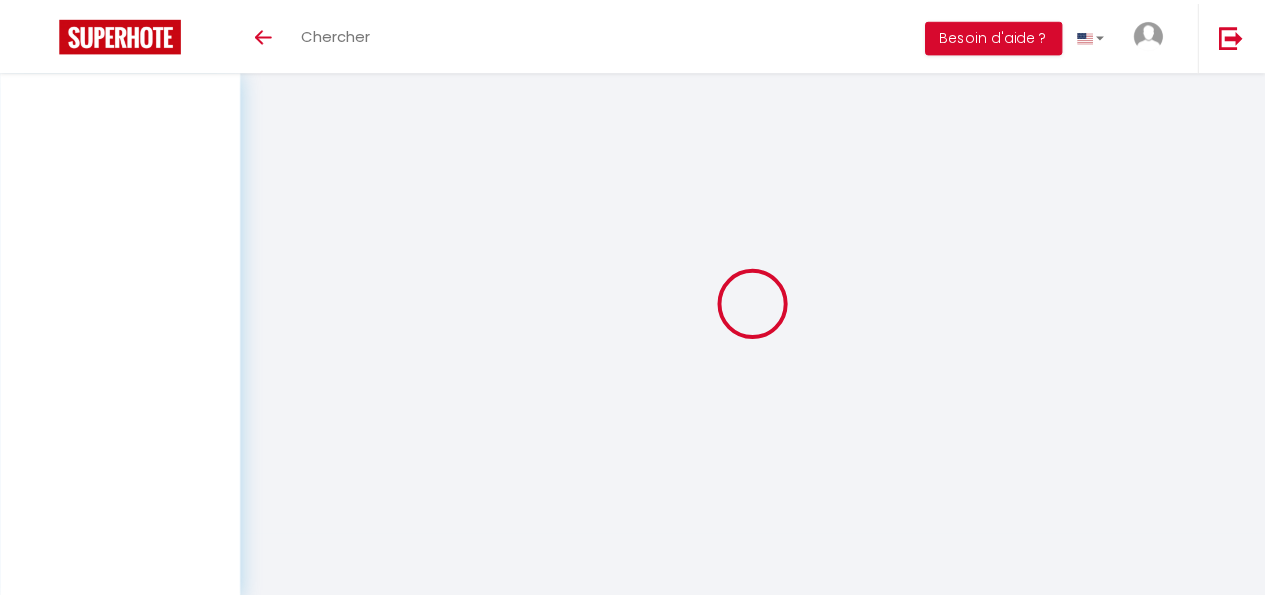 scroll, scrollTop: 0, scrollLeft: 0, axis: both 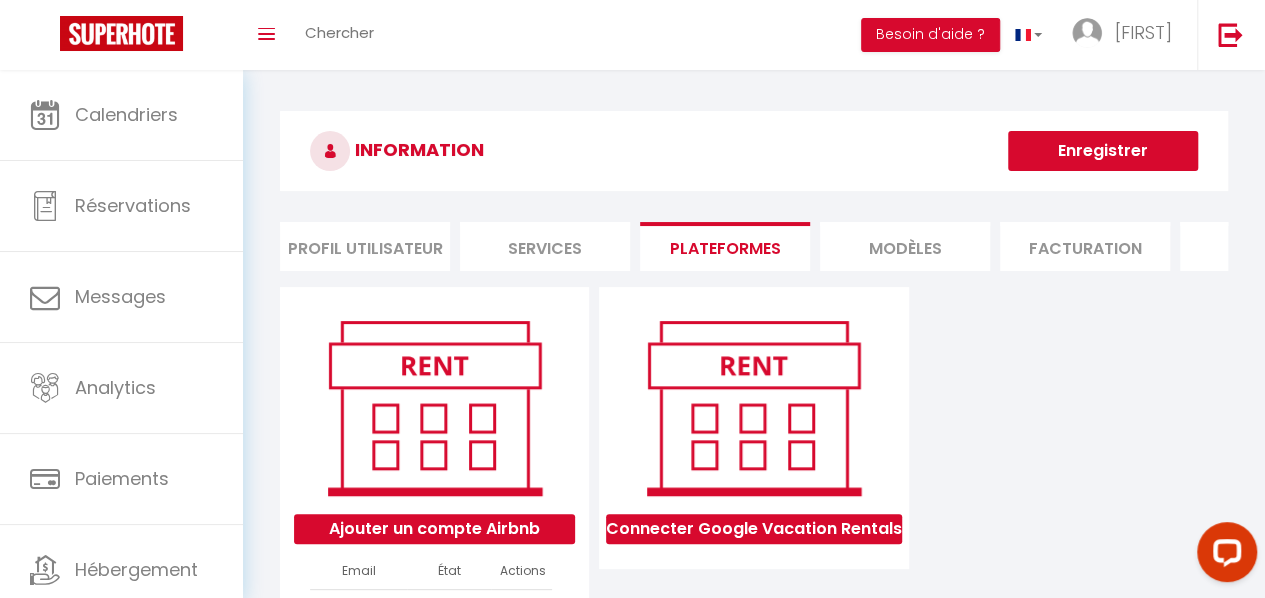 select on "53965" 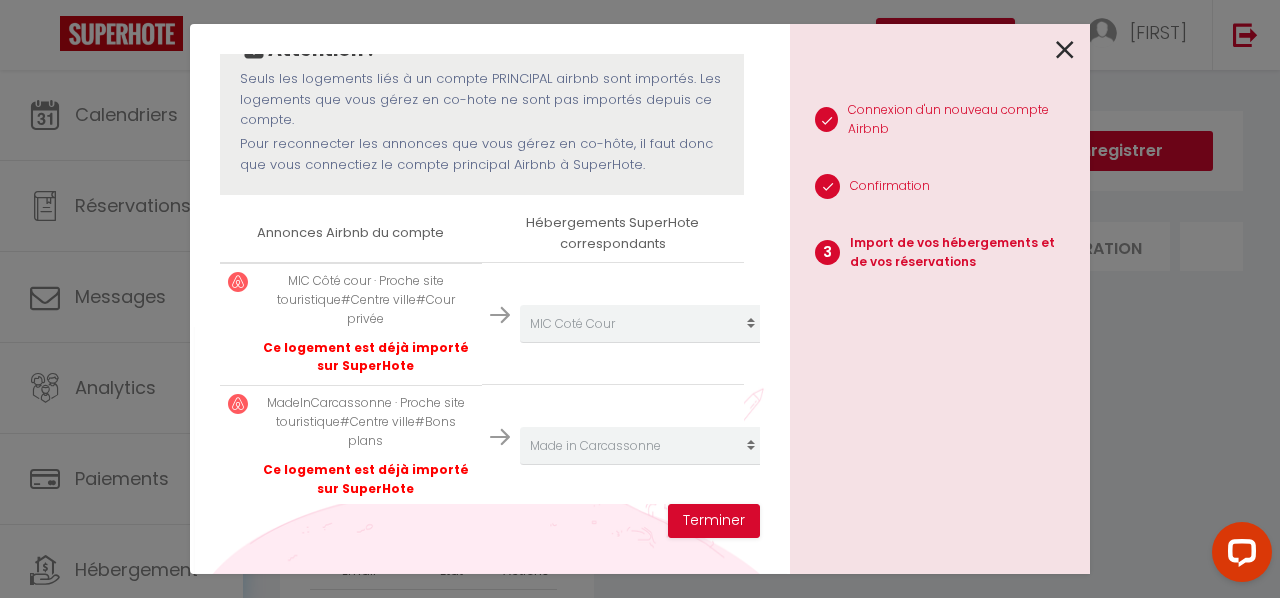 scroll, scrollTop: 233, scrollLeft: 0, axis: vertical 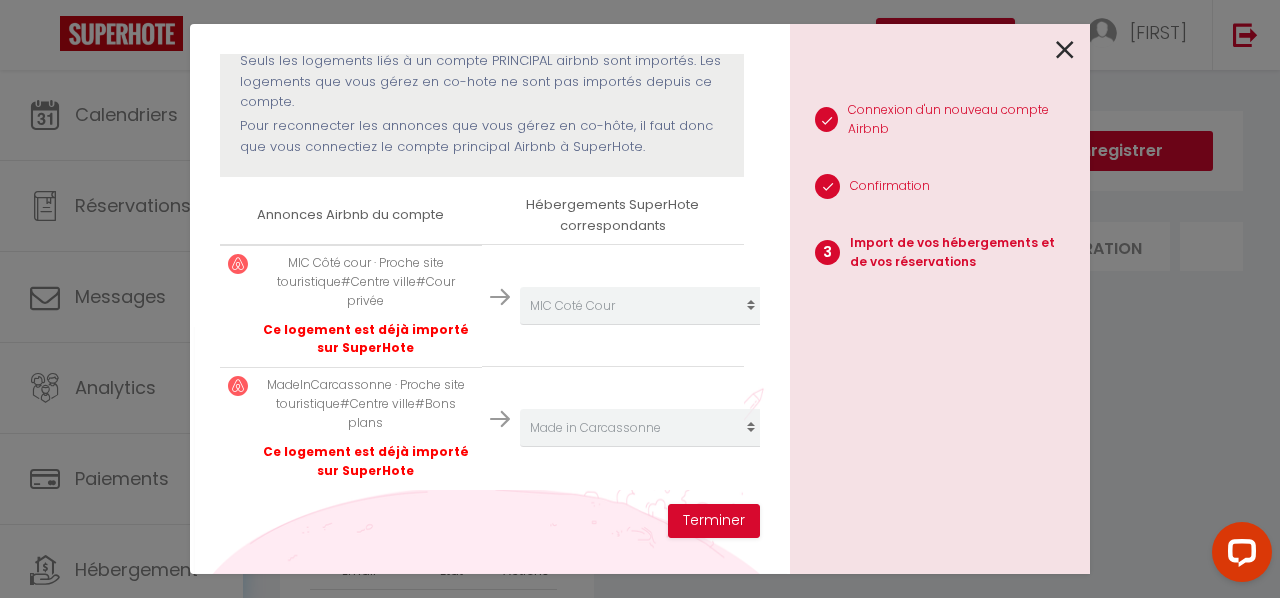 click on "MIC [LOCATION] · Proche site touristique#Centre ville#Cour privée" at bounding box center (366, 282) 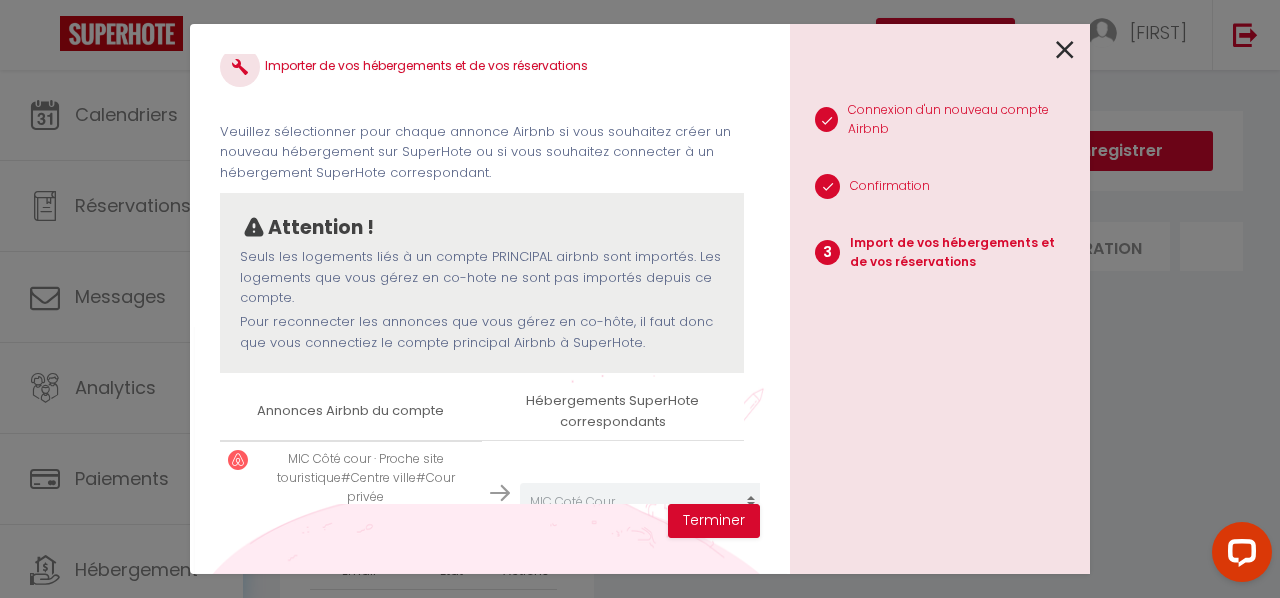 scroll, scrollTop: 0, scrollLeft: 0, axis: both 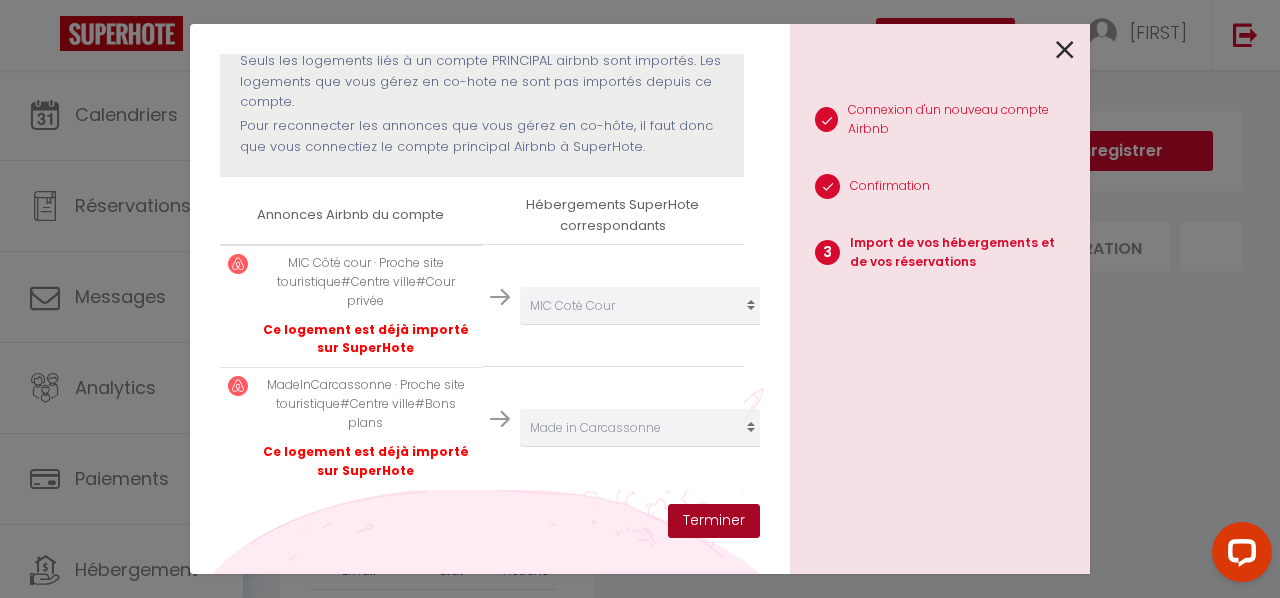 click on "Terminer" at bounding box center [714, 521] 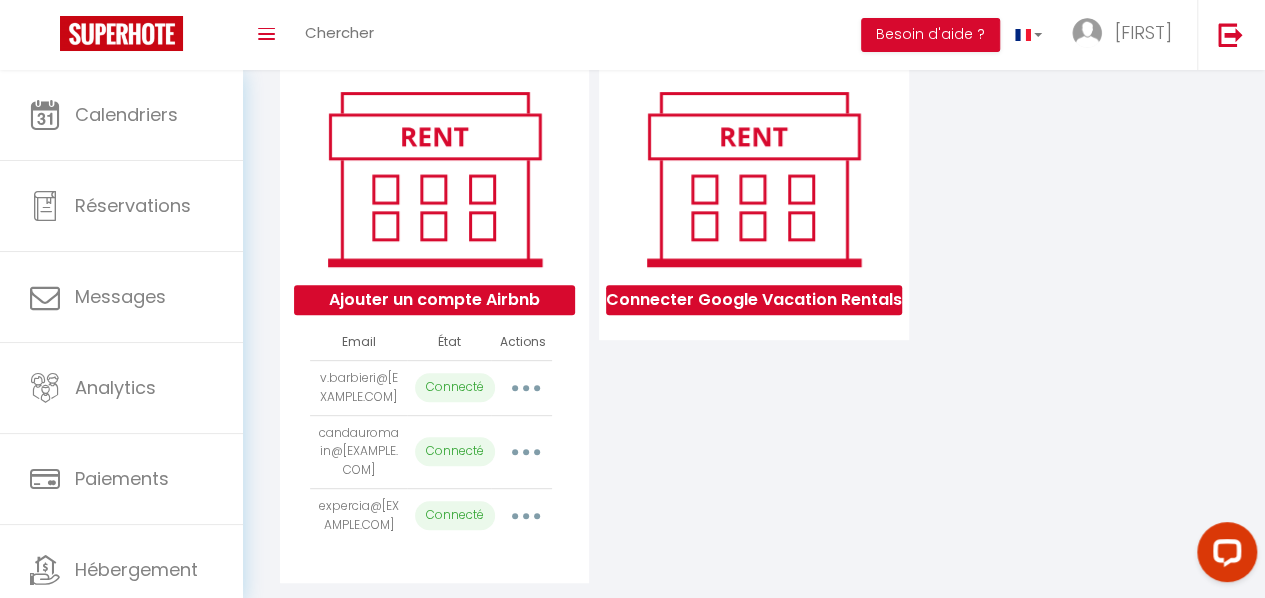 scroll, scrollTop: 31, scrollLeft: 0, axis: vertical 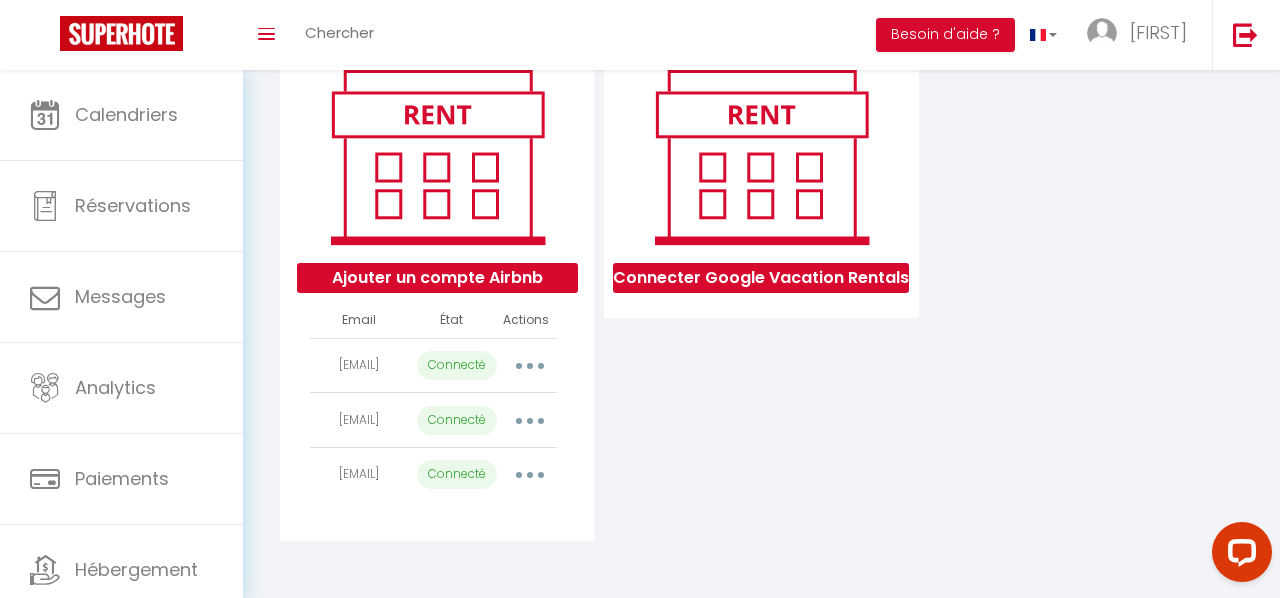 select on "53965" 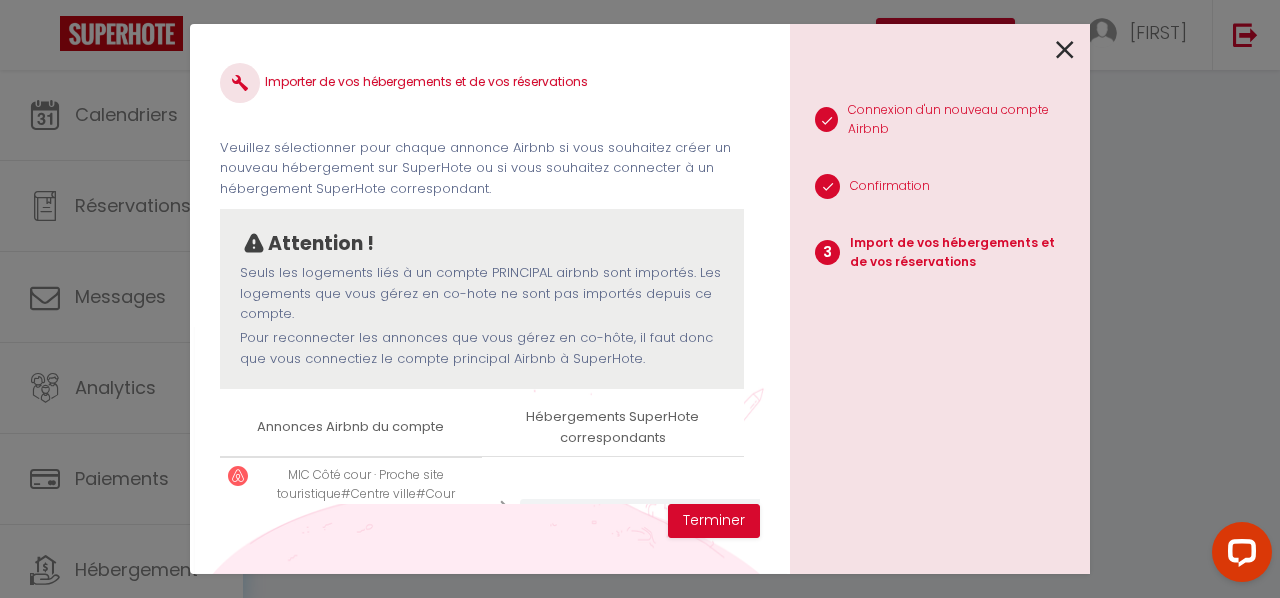 scroll, scrollTop: 233, scrollLeft: 0, axis: vertical 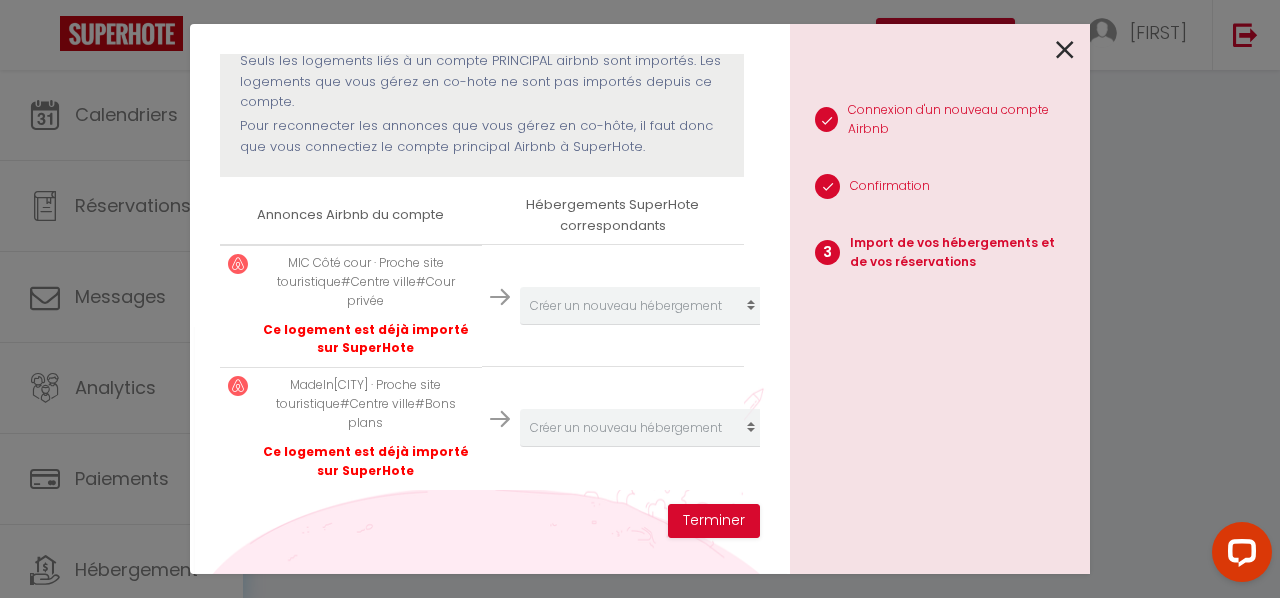 click at bounding box center [238, 264] 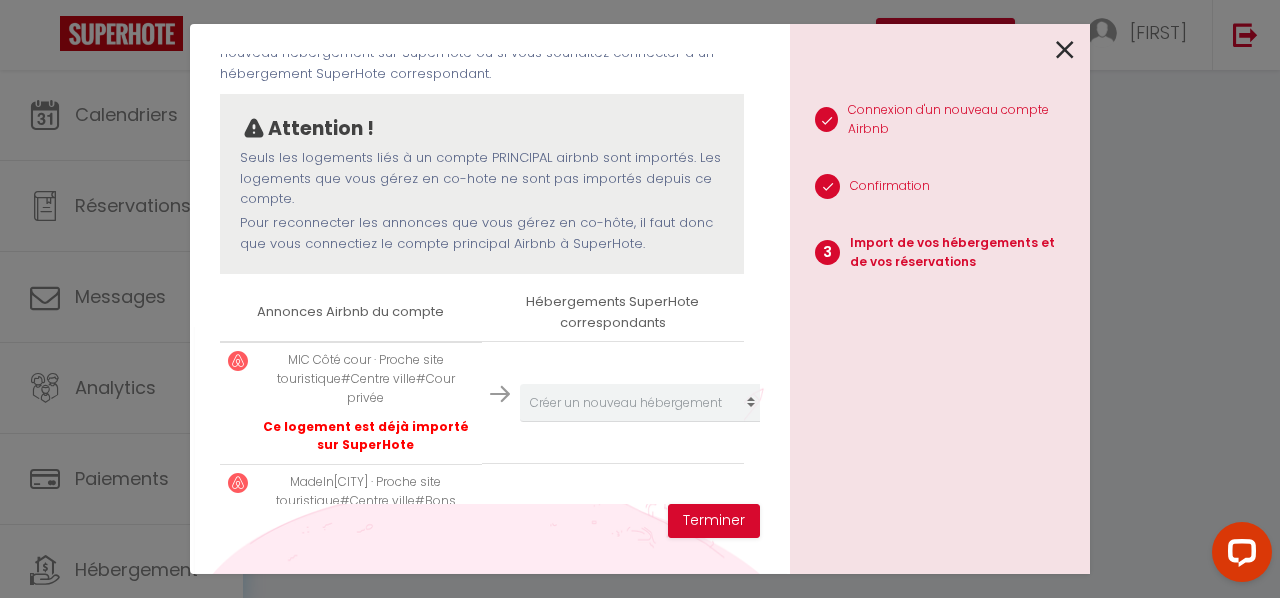 scroll, scrollTop: 0, scrollLeft: 0, axis: both 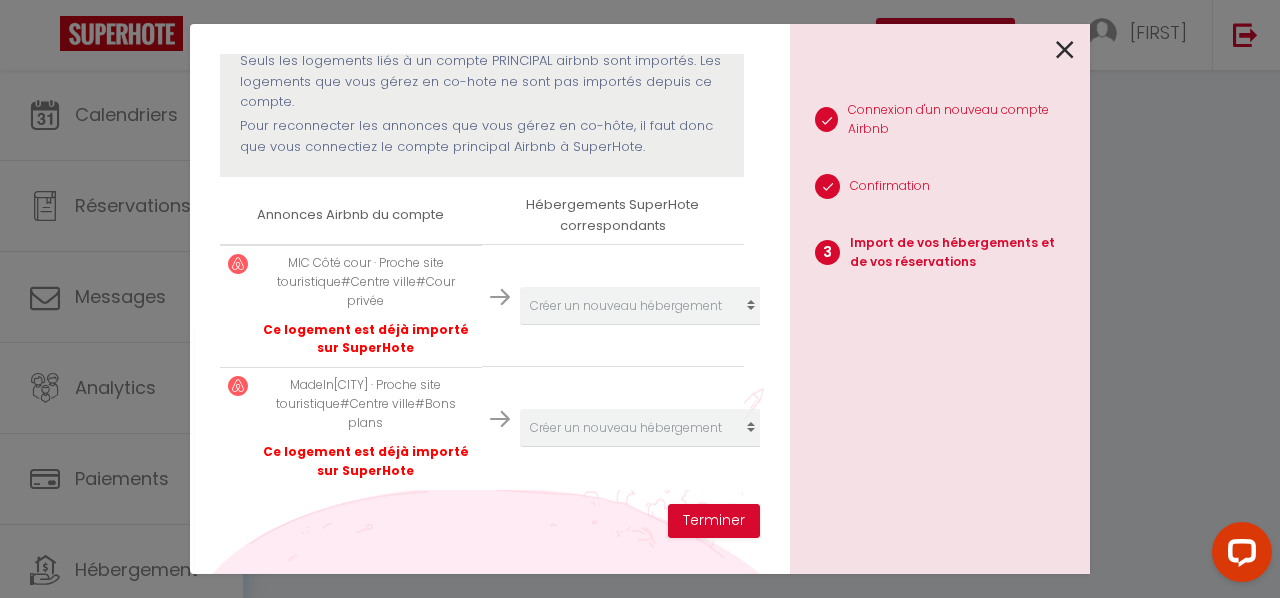 click at bounding box center (500, 297) 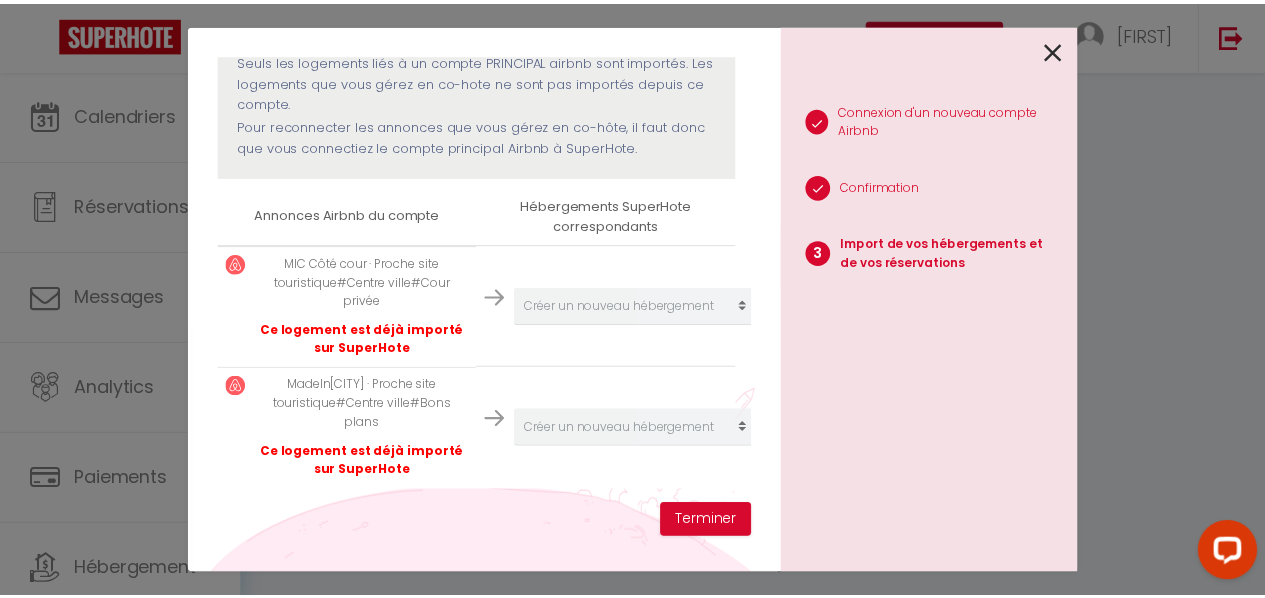 scroll, scrollTop: 233, scrollLeft: 6, axis: both 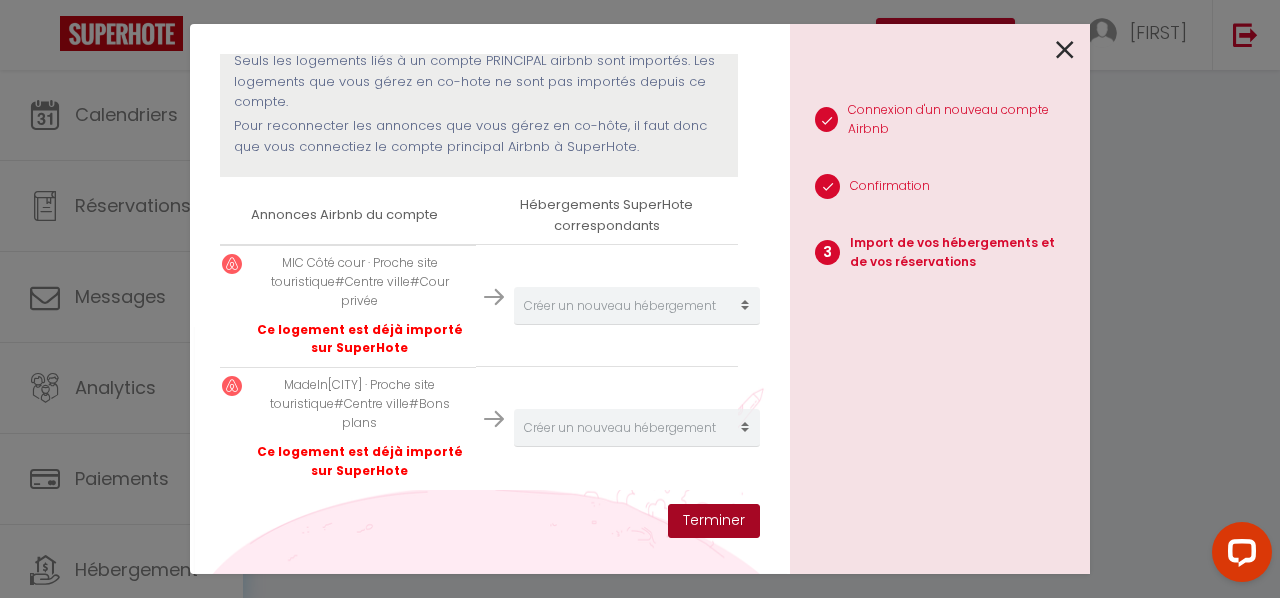 click on "Terminer" at bounding box center [714, 521] 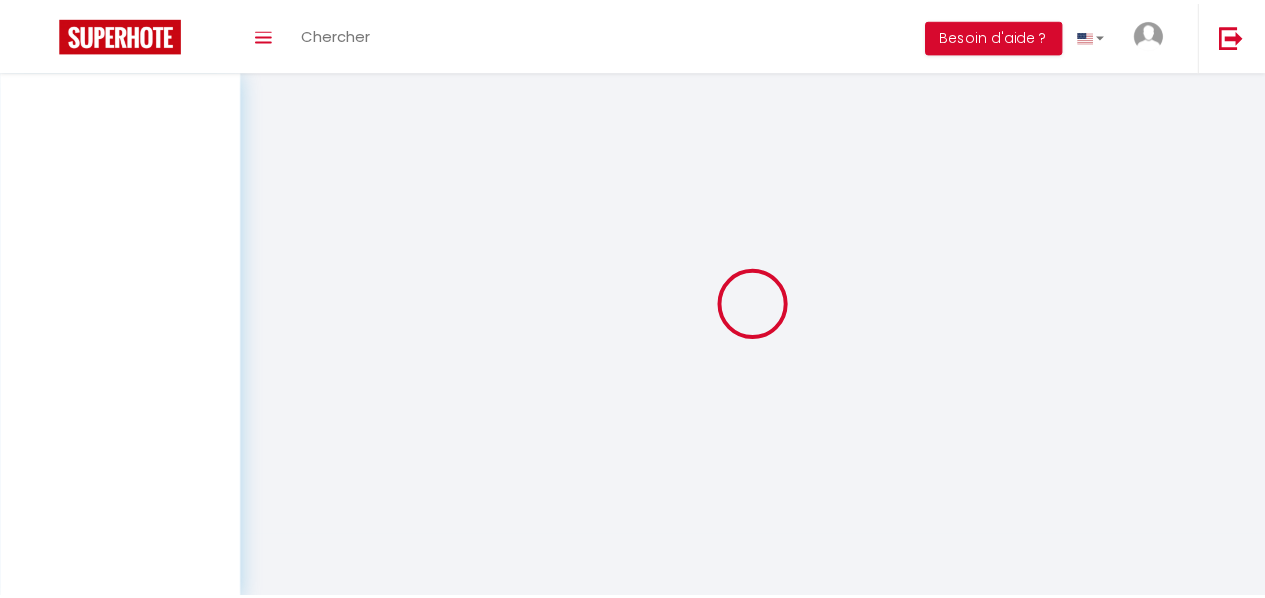 scroll, scrollTop: 0, scrollLeft: 0, axis: both 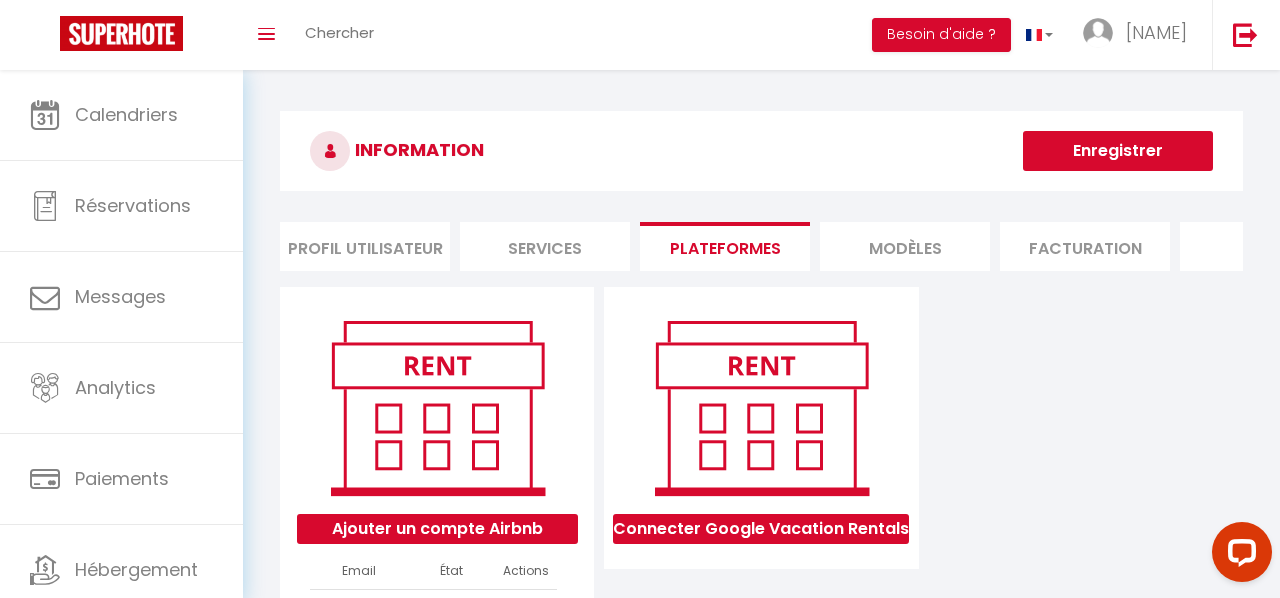 select on "53965" 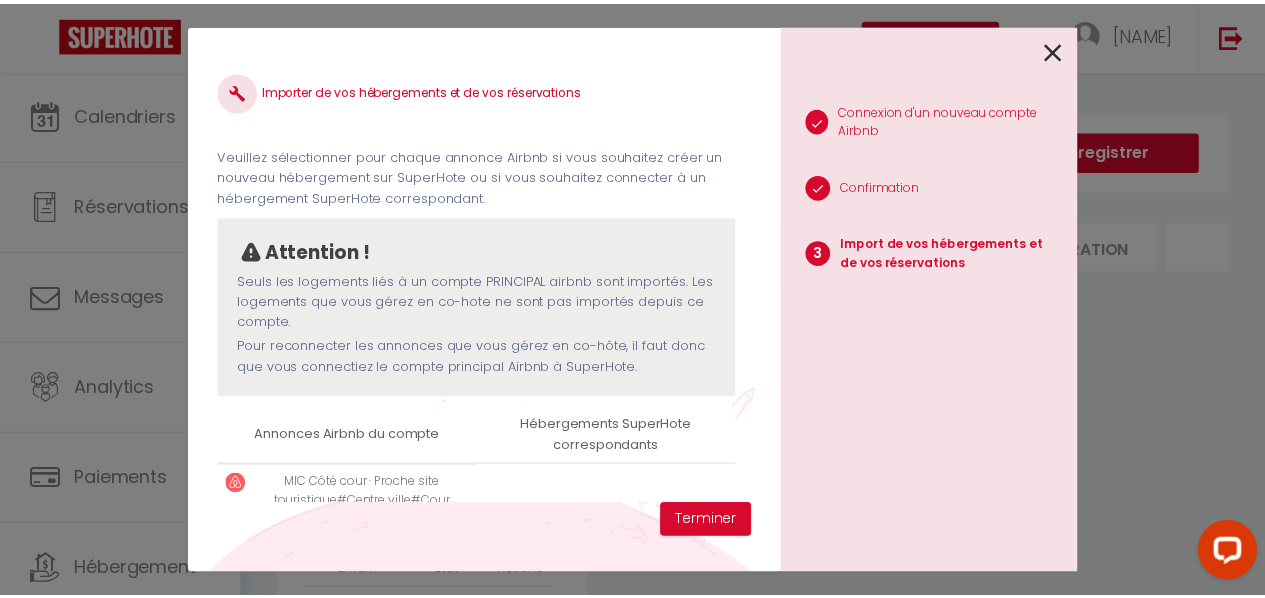 scroll, scrollTop: 233, scrollLeft: 0, axis: vertical 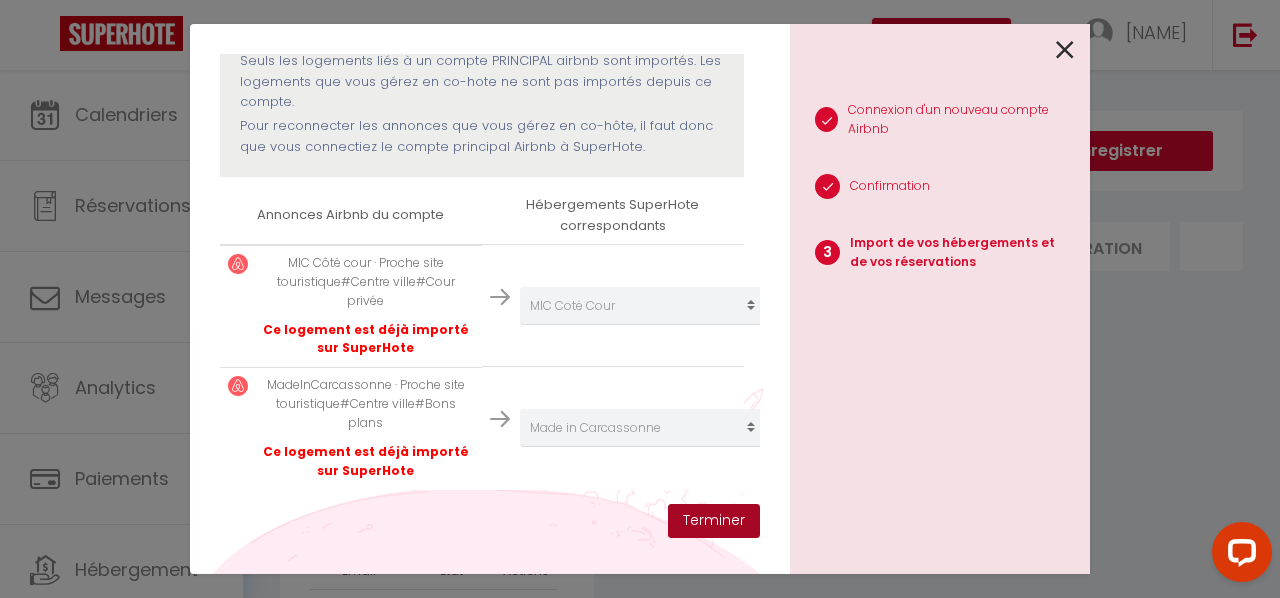 click on "Terminer" at bounding box center [714, 521] 